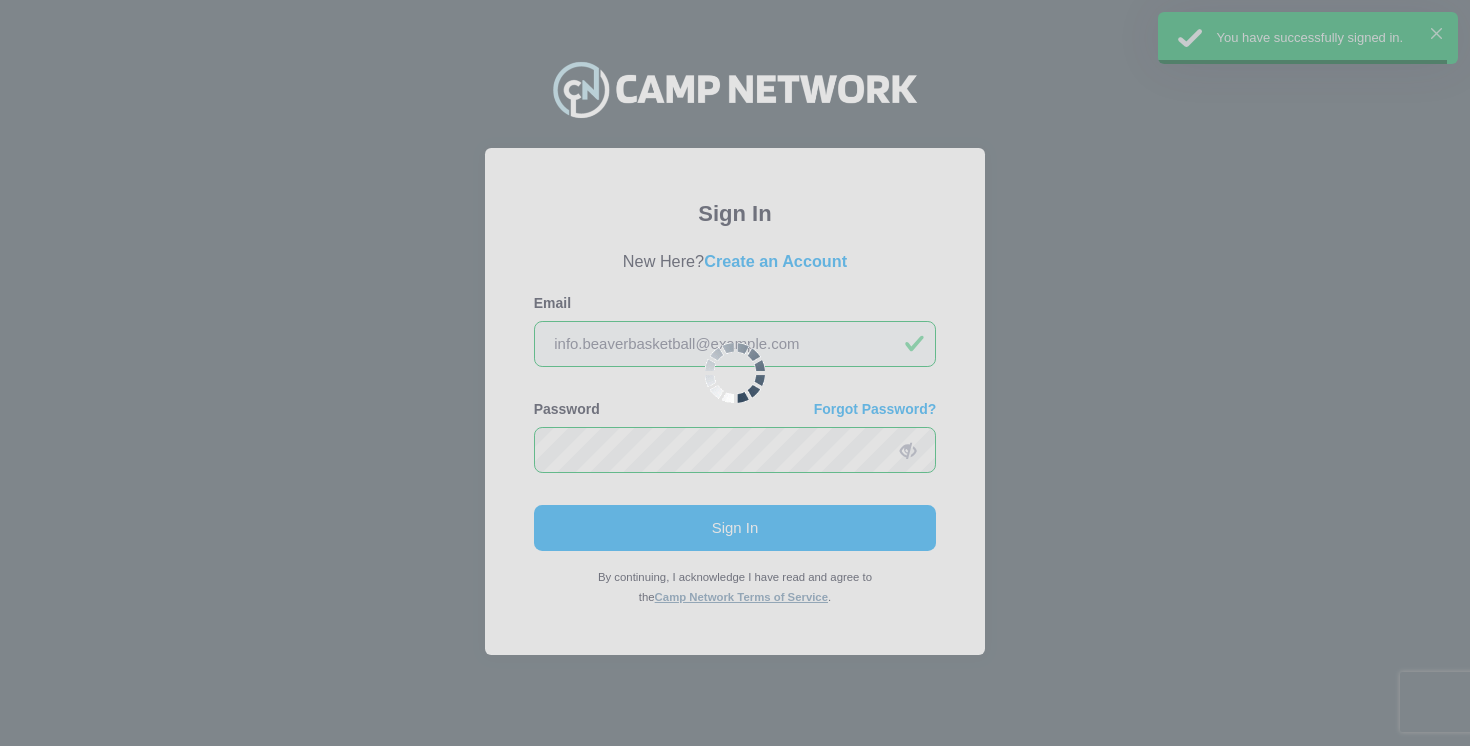 scroll, scrollTop: 0, scrollLeft: 0, axis: both 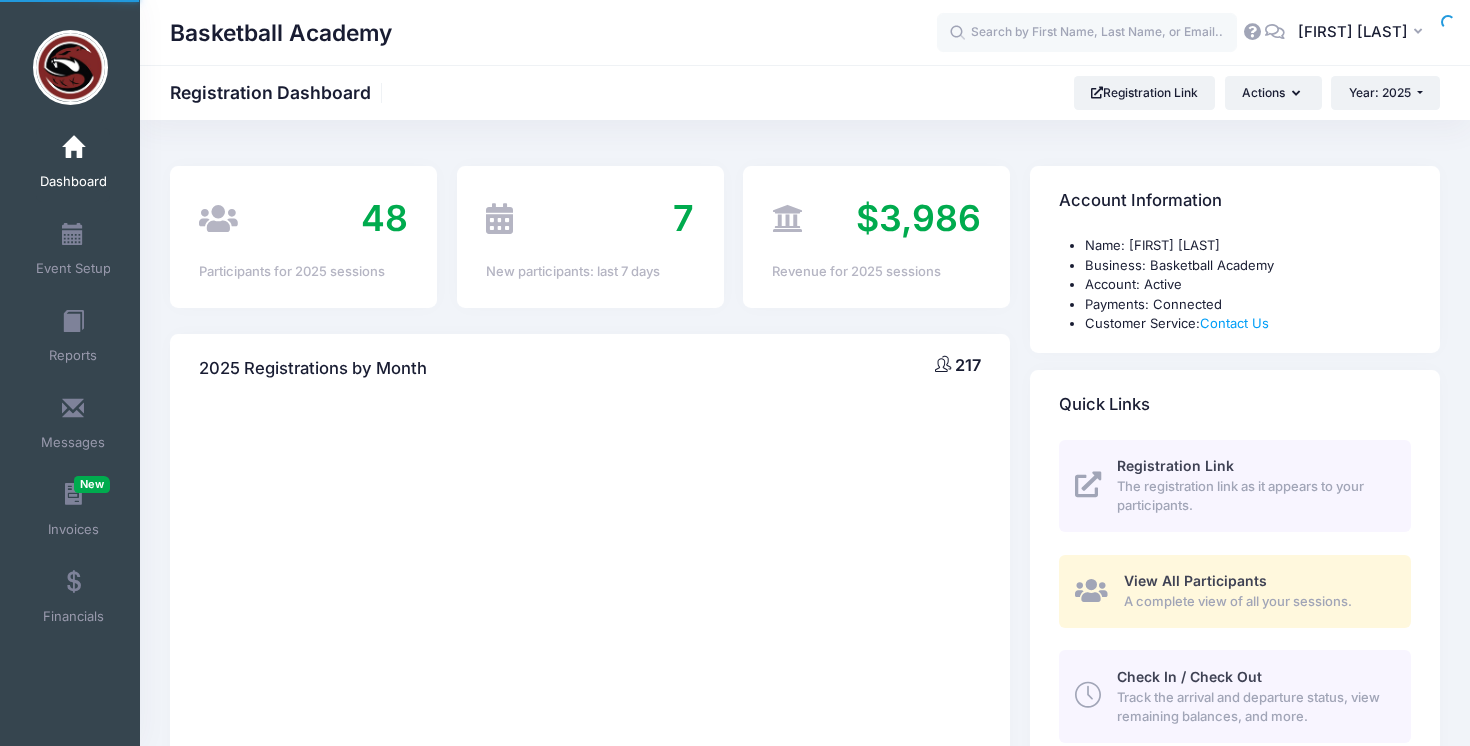 select 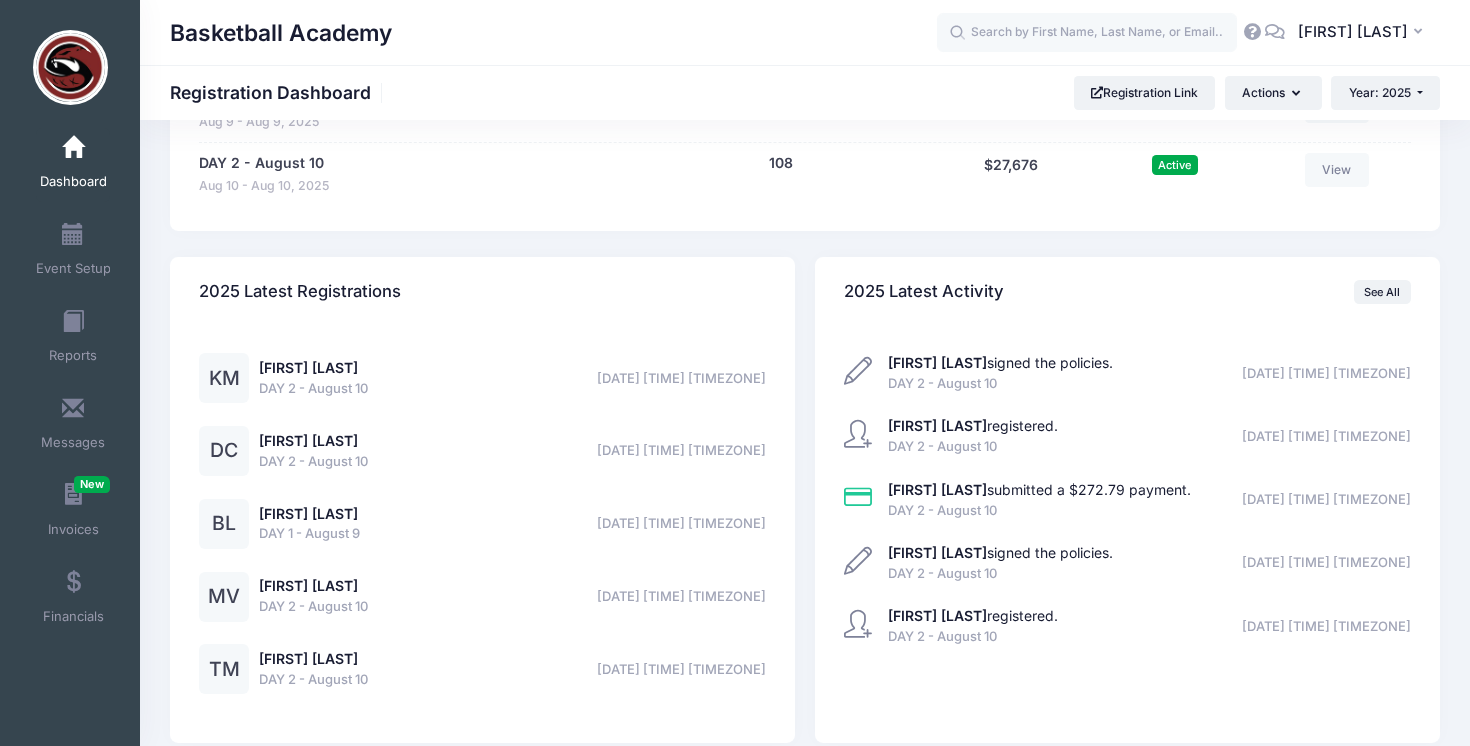 scroll, scrollTop: 1066, scrollLeft: 0, axis: vertical 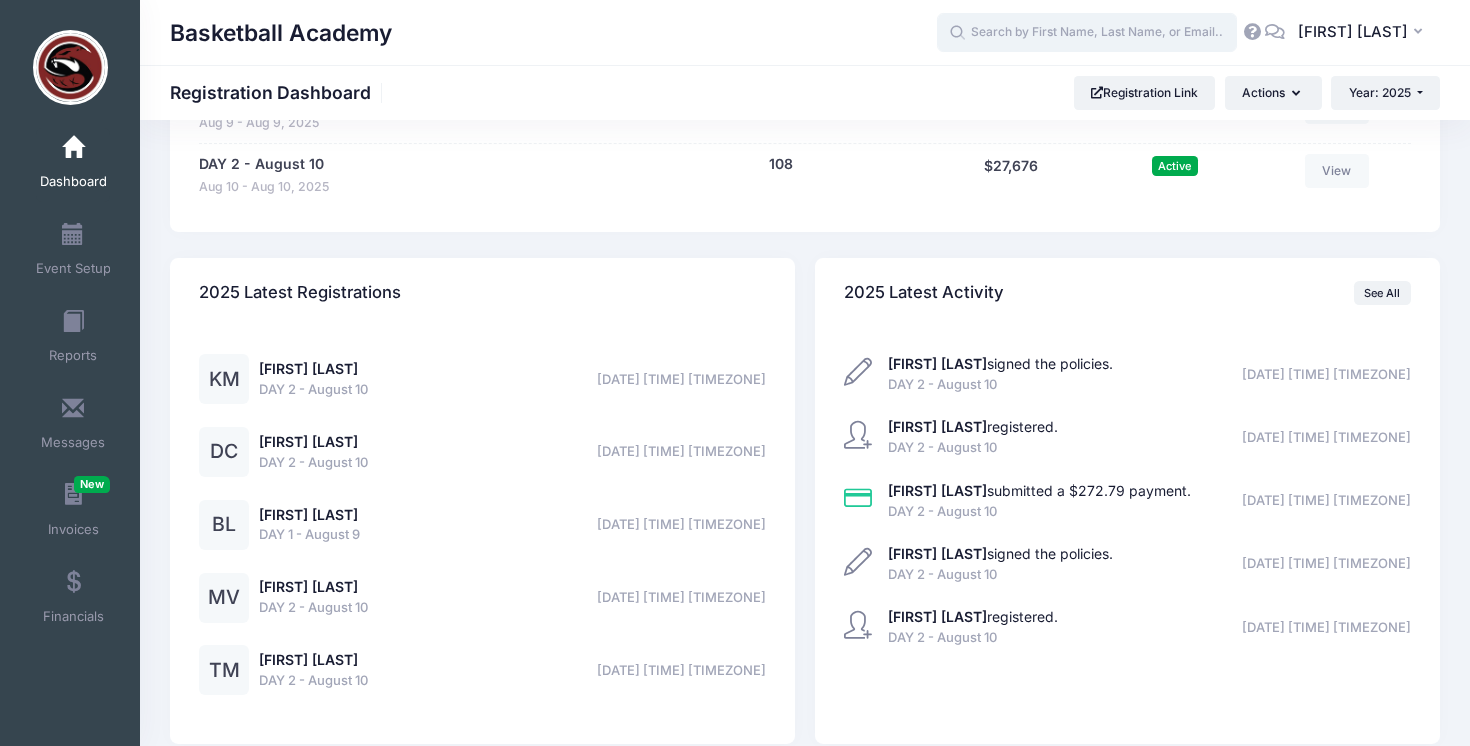 click at bounding box center (1087, 33) 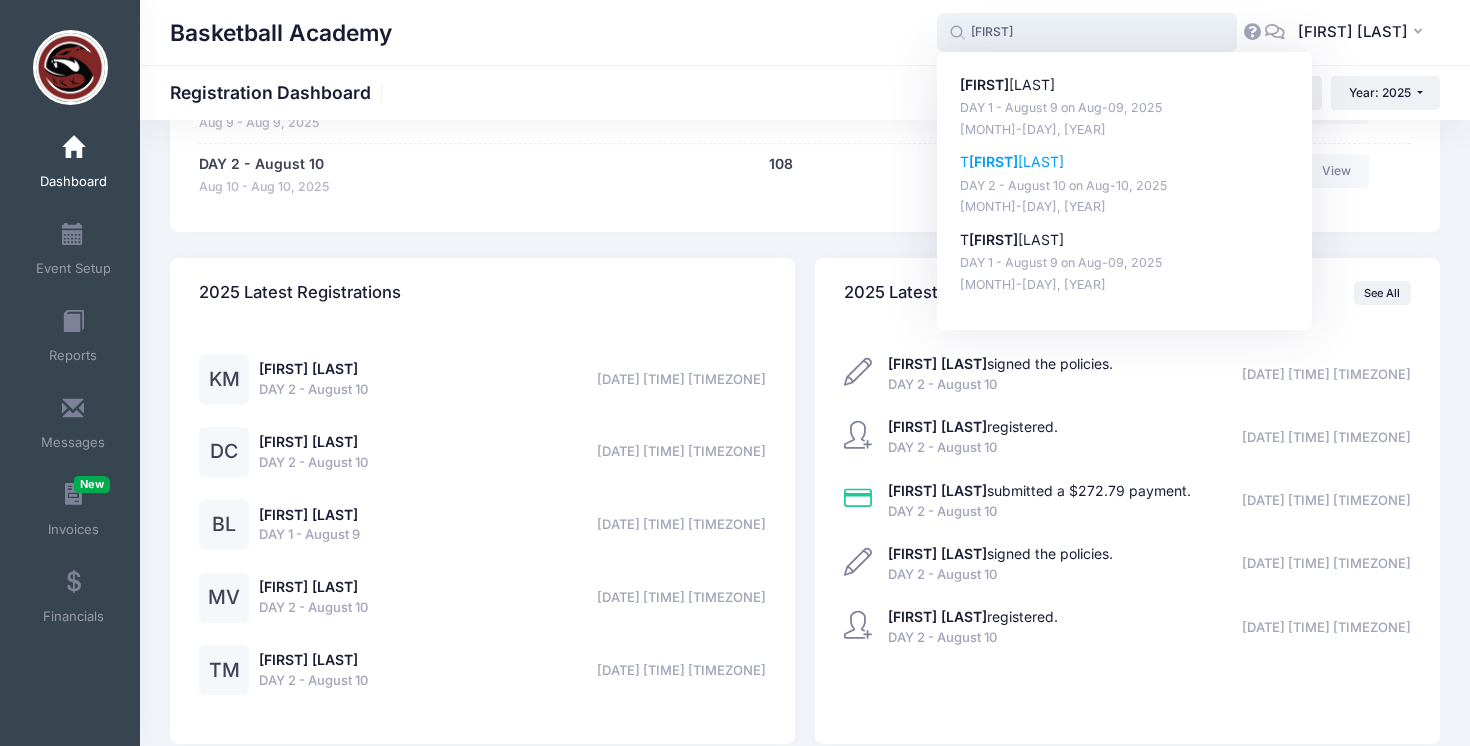 click on "eddy" at bounding box center [993, 161] 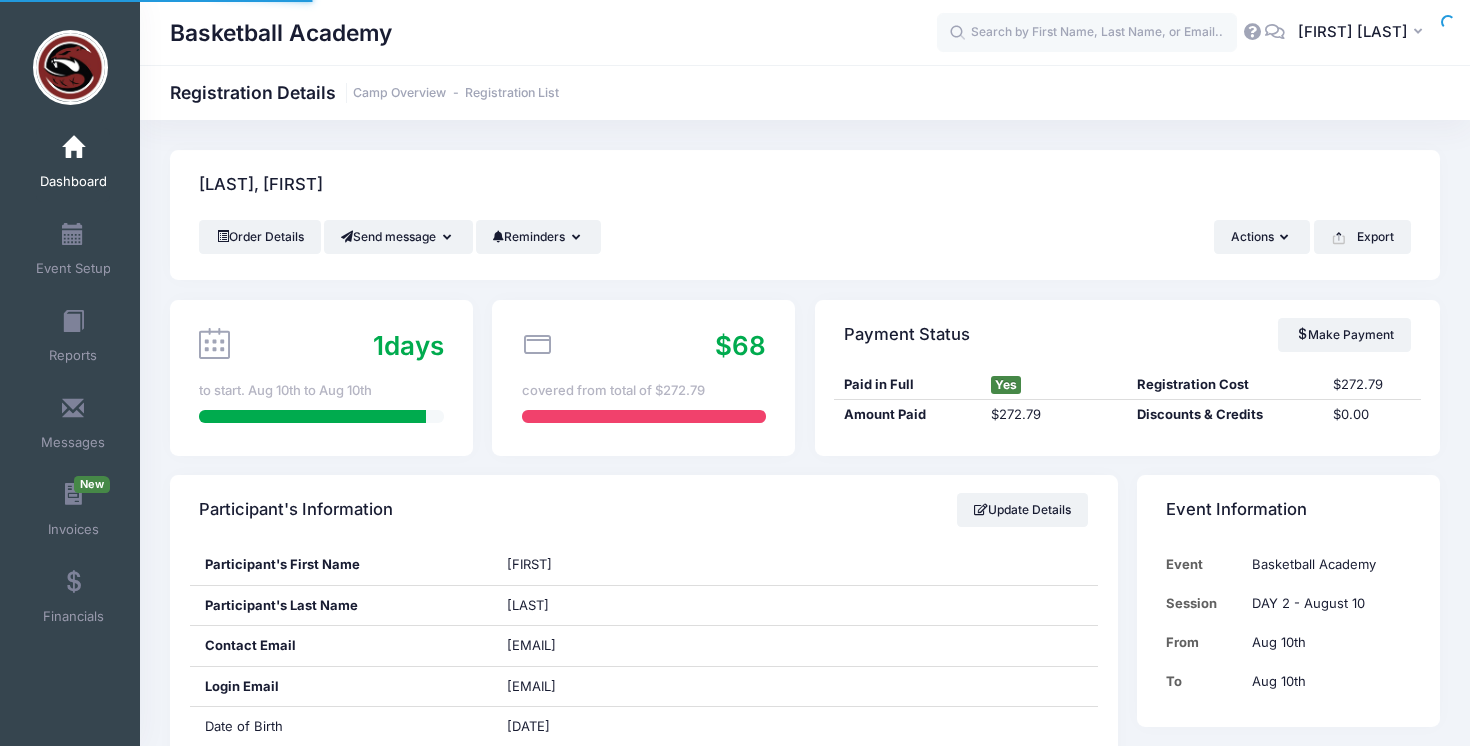 scroll, scrollTop: 0, scrollLeft: 0, axis: both 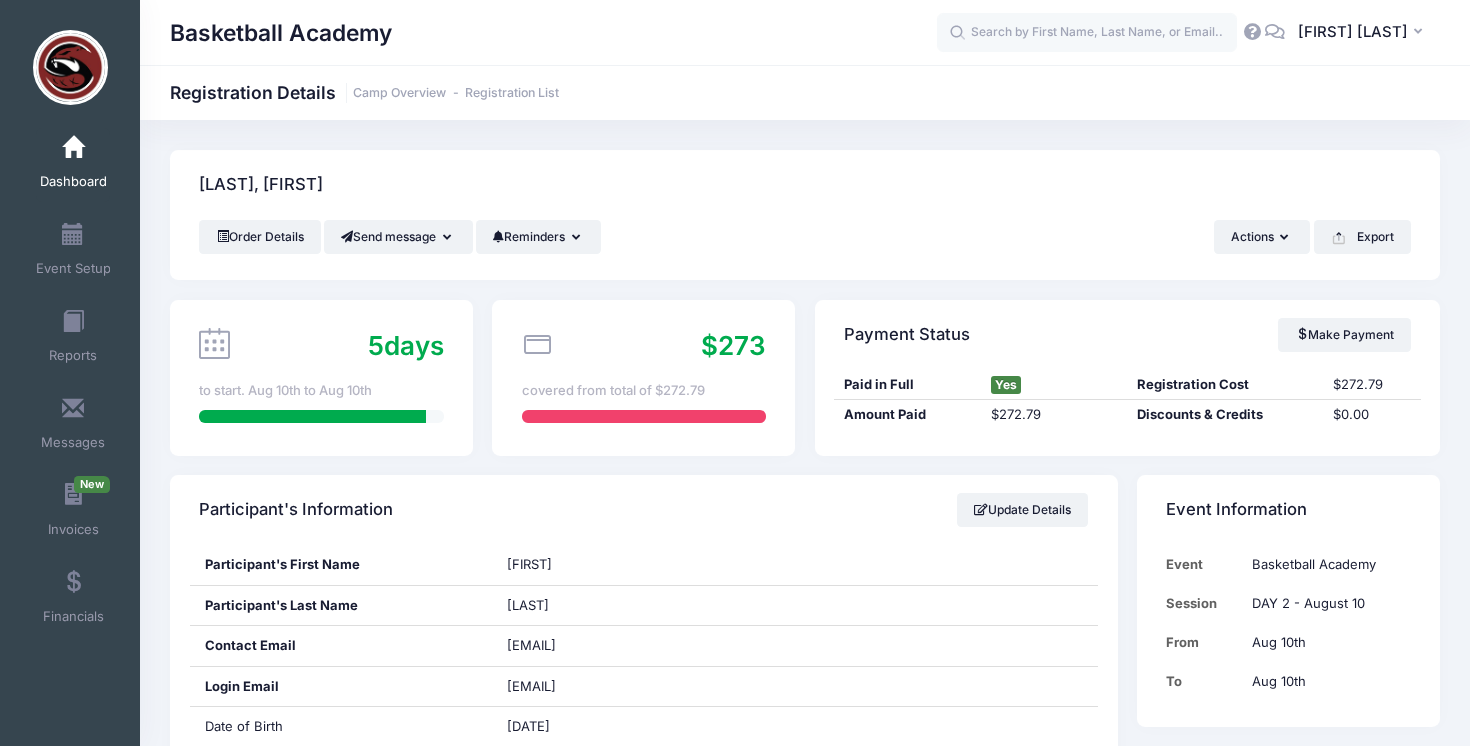 click on "Dashboard" at bounding box center (73, 182) 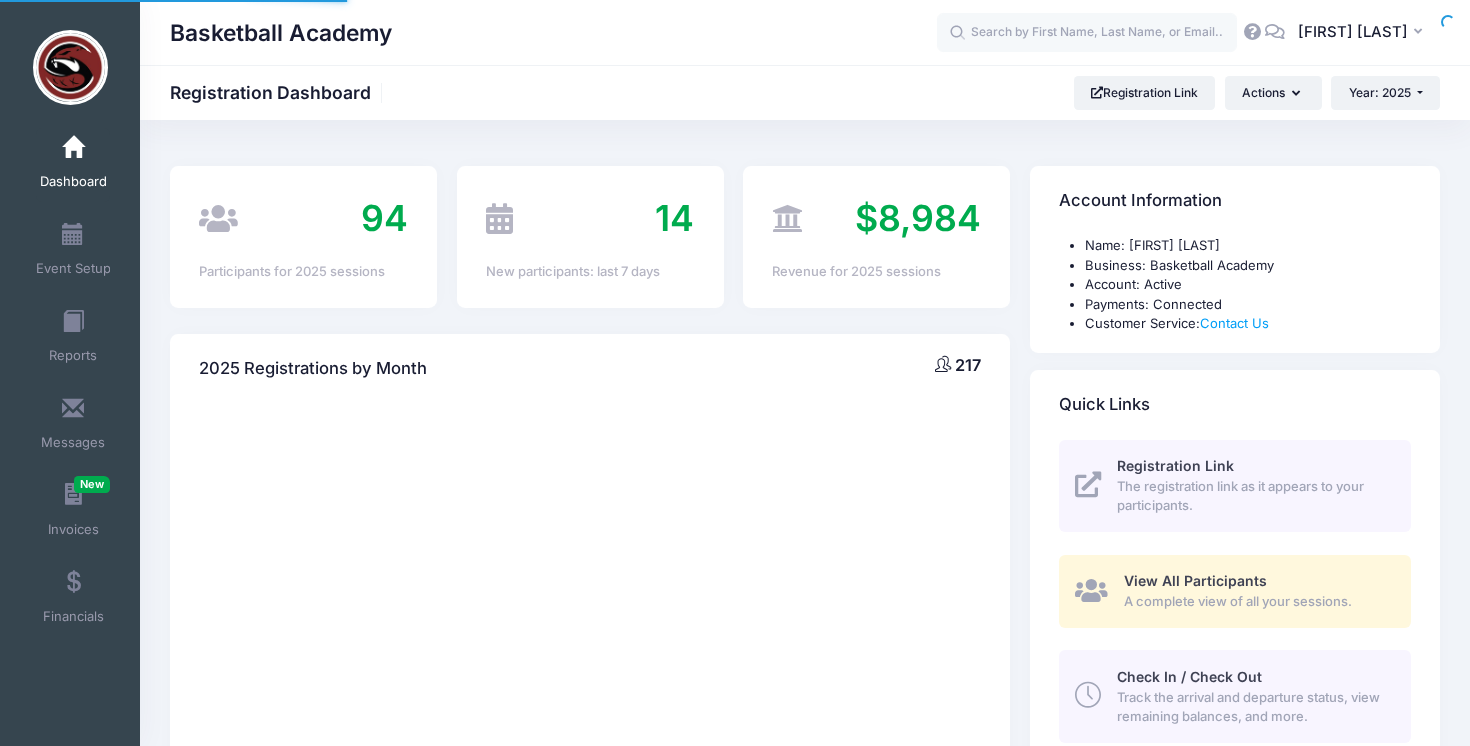 scroll, scrollTop: 0, scrollLeft: 0, axis: both 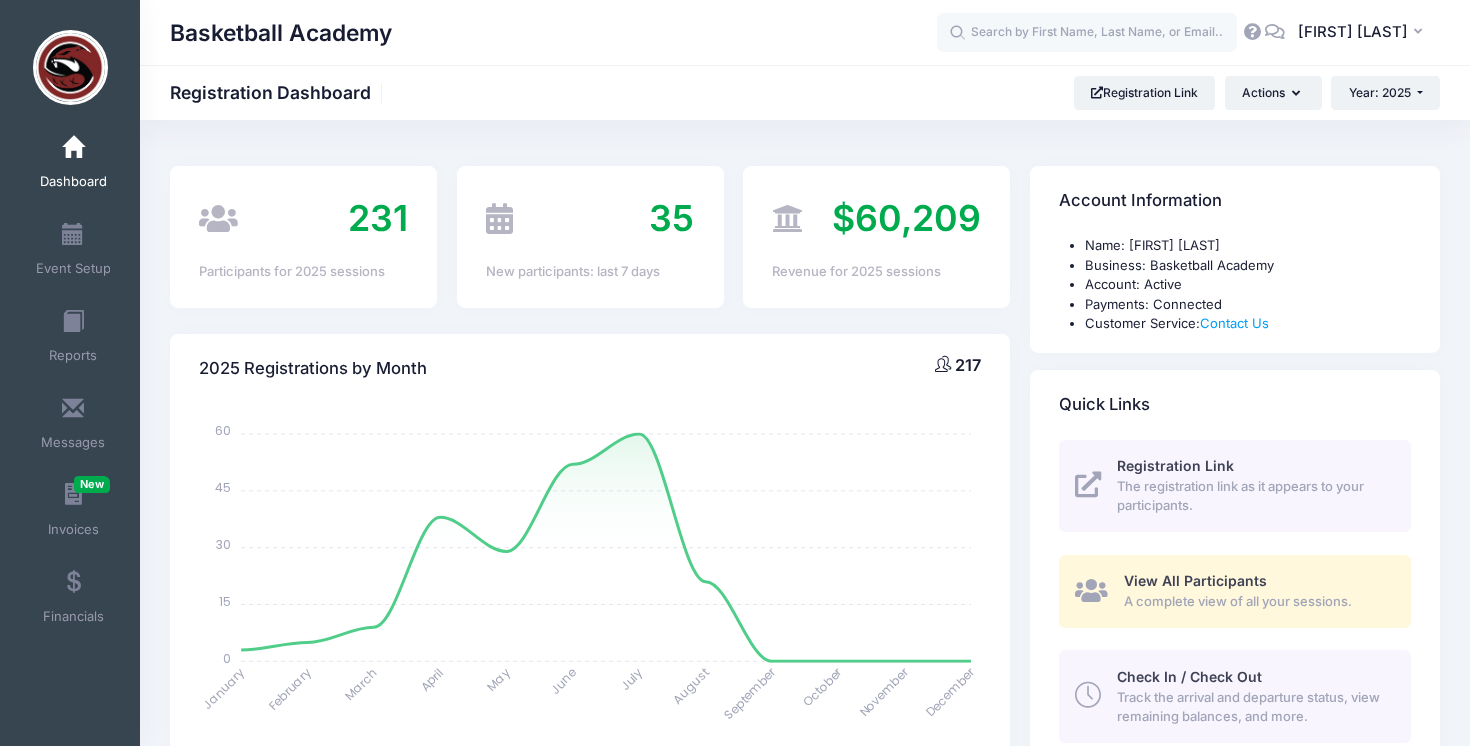 click on "View All Participants" at bounding box center [1195, 580] 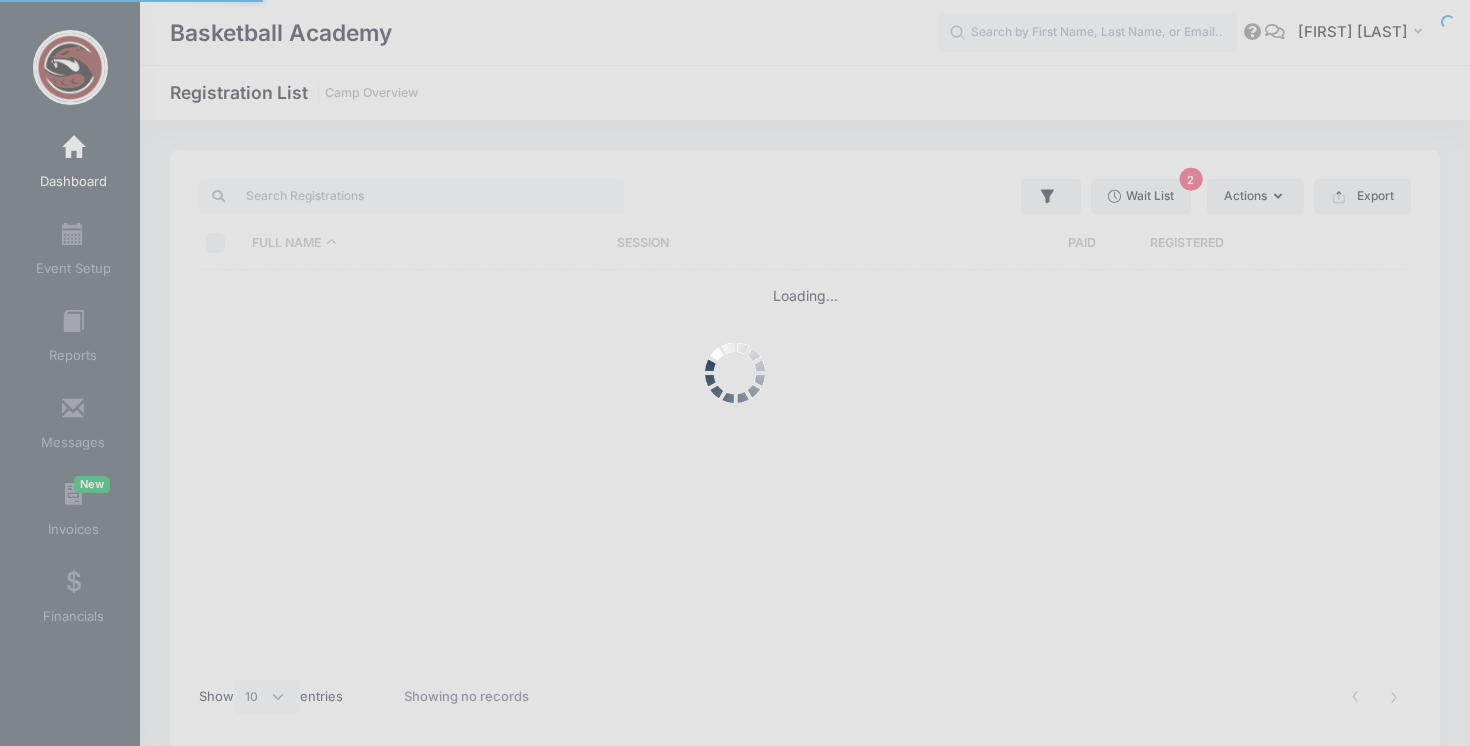 select on "10" 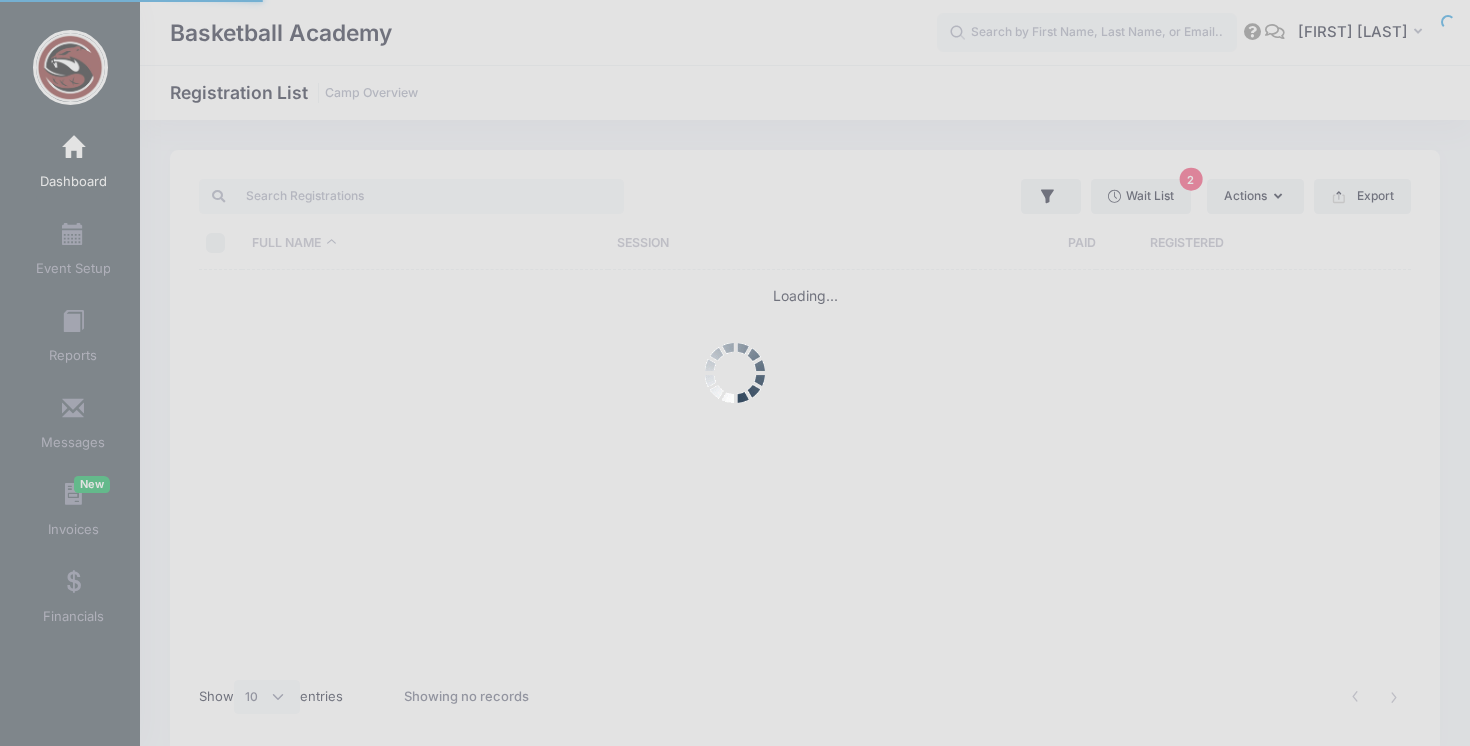 scroll, scrollTop: 0, scrollLeft: 0, axis: both 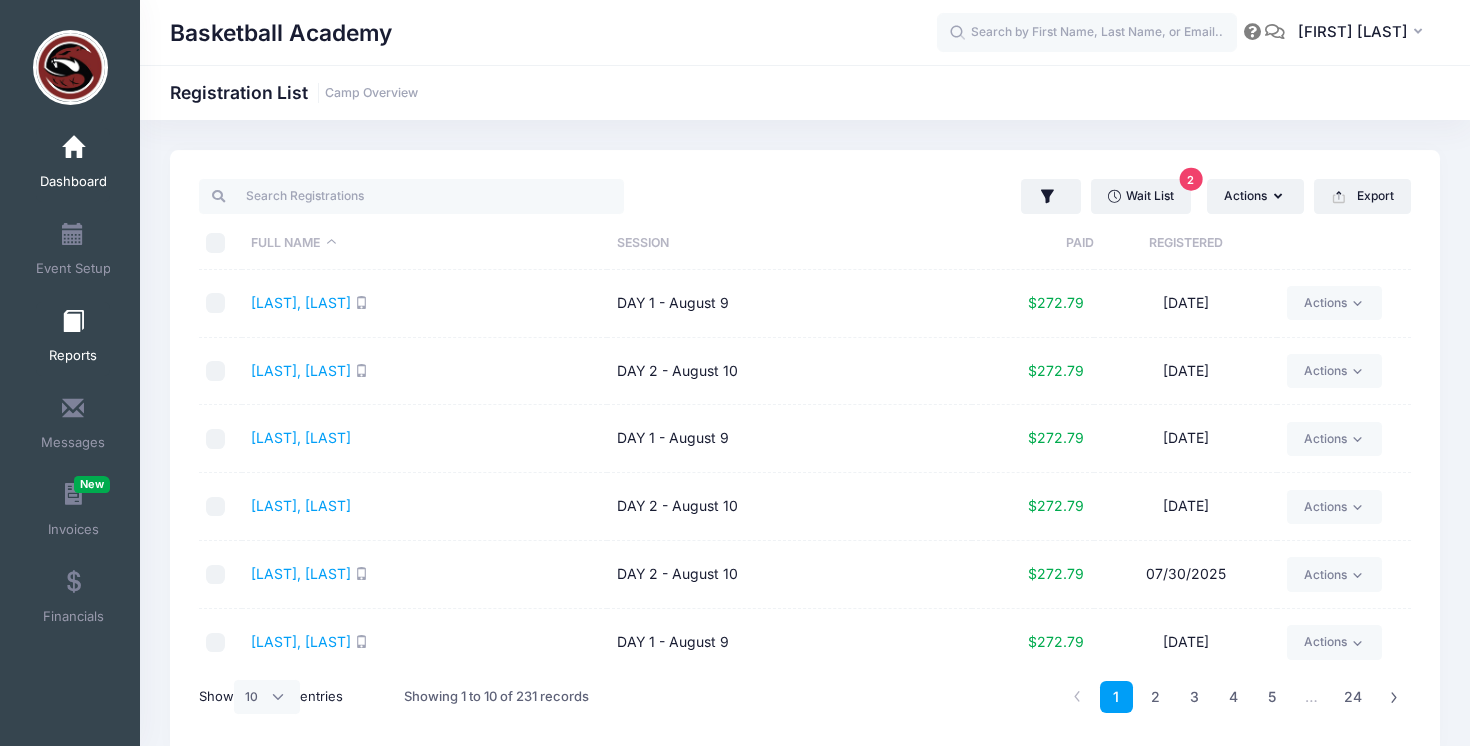 click at bounding box center (73, 322) 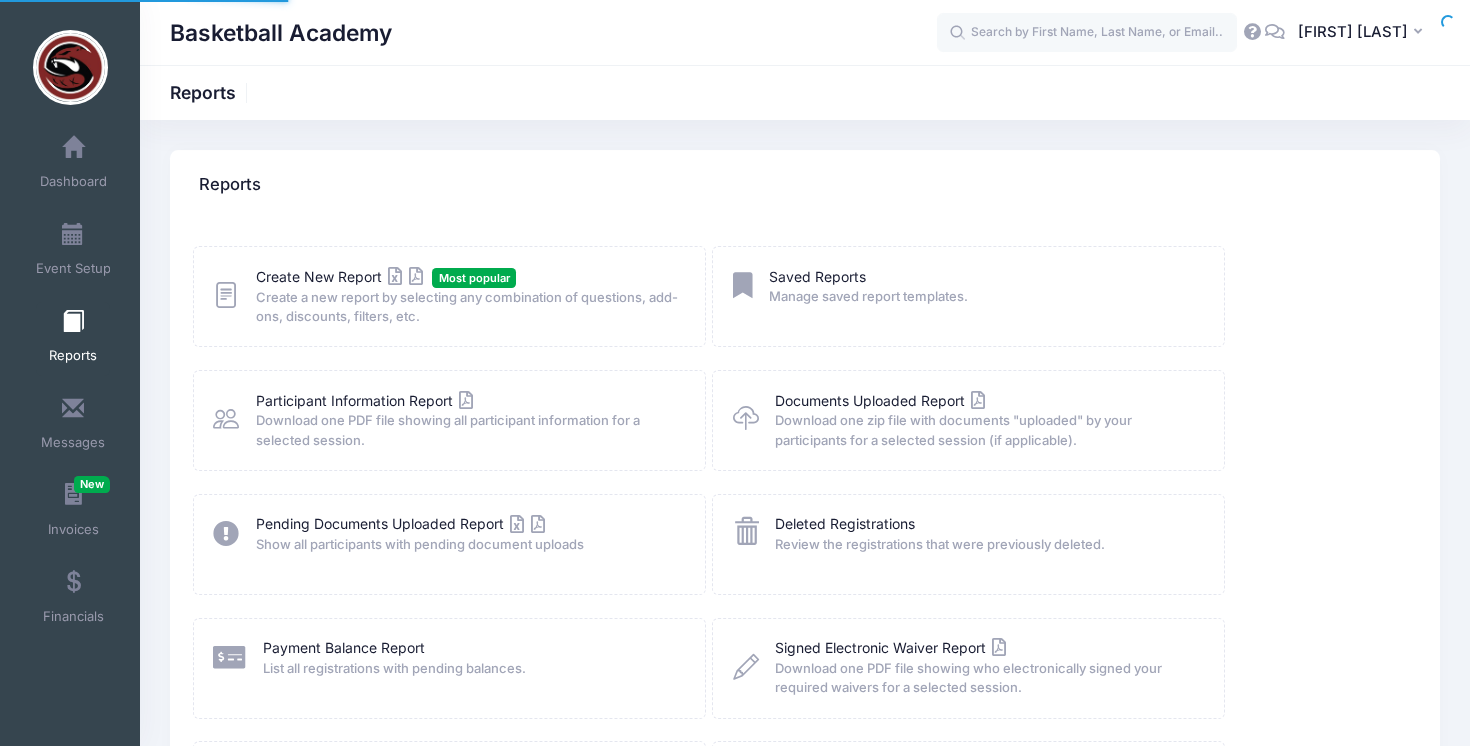 scroll, scrollTop: 0, scrollLeft: 0, axis: both 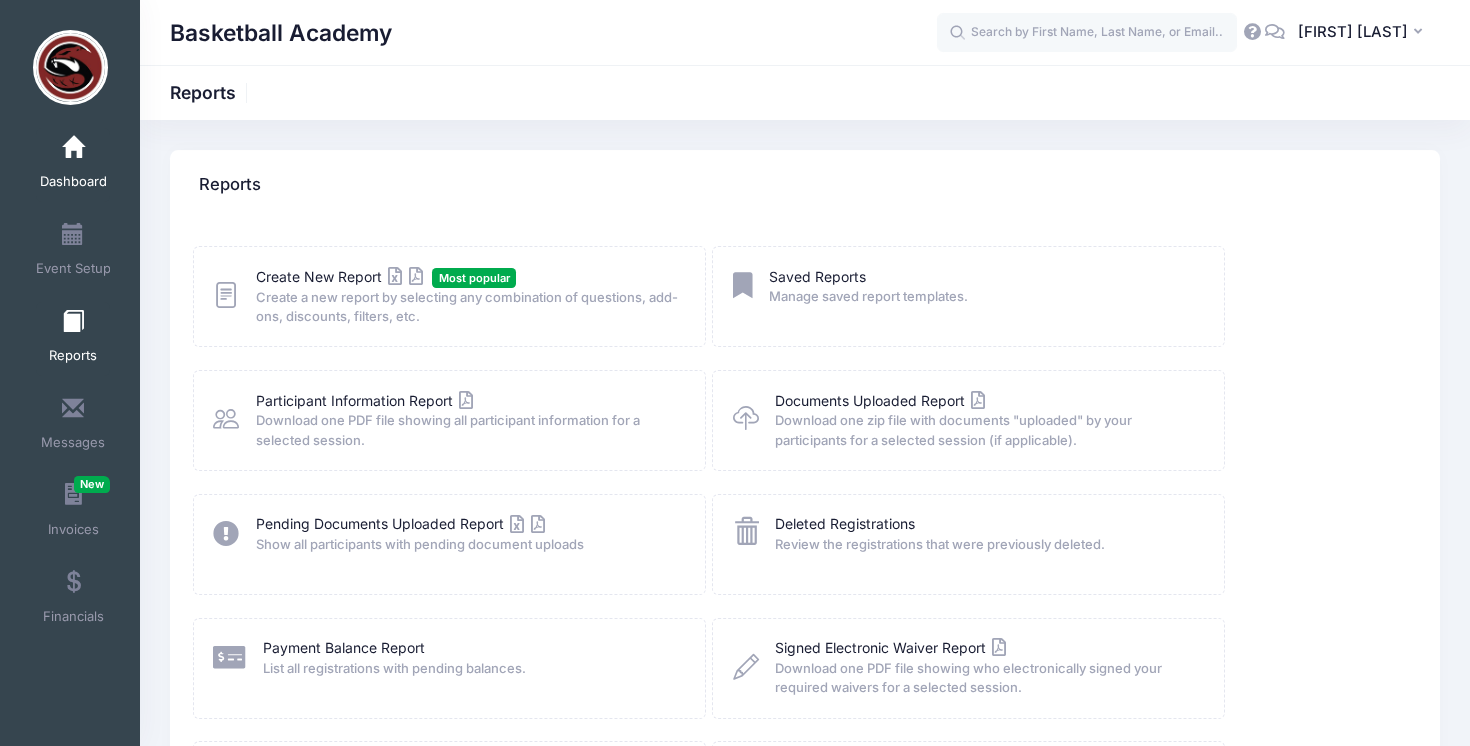click at bounding box center [73, 148] 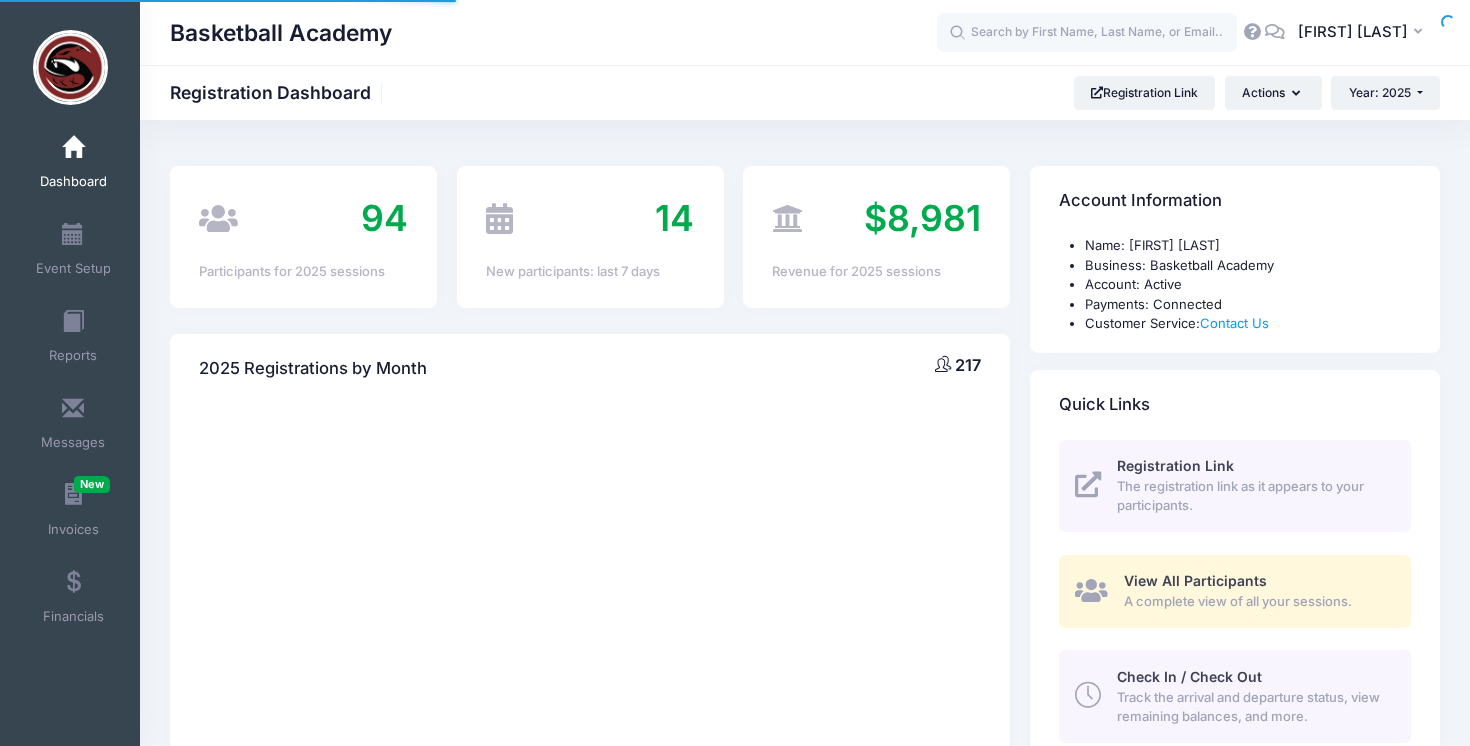 scroll, scrollTop: 0, scrollLeft: 0, axis: both 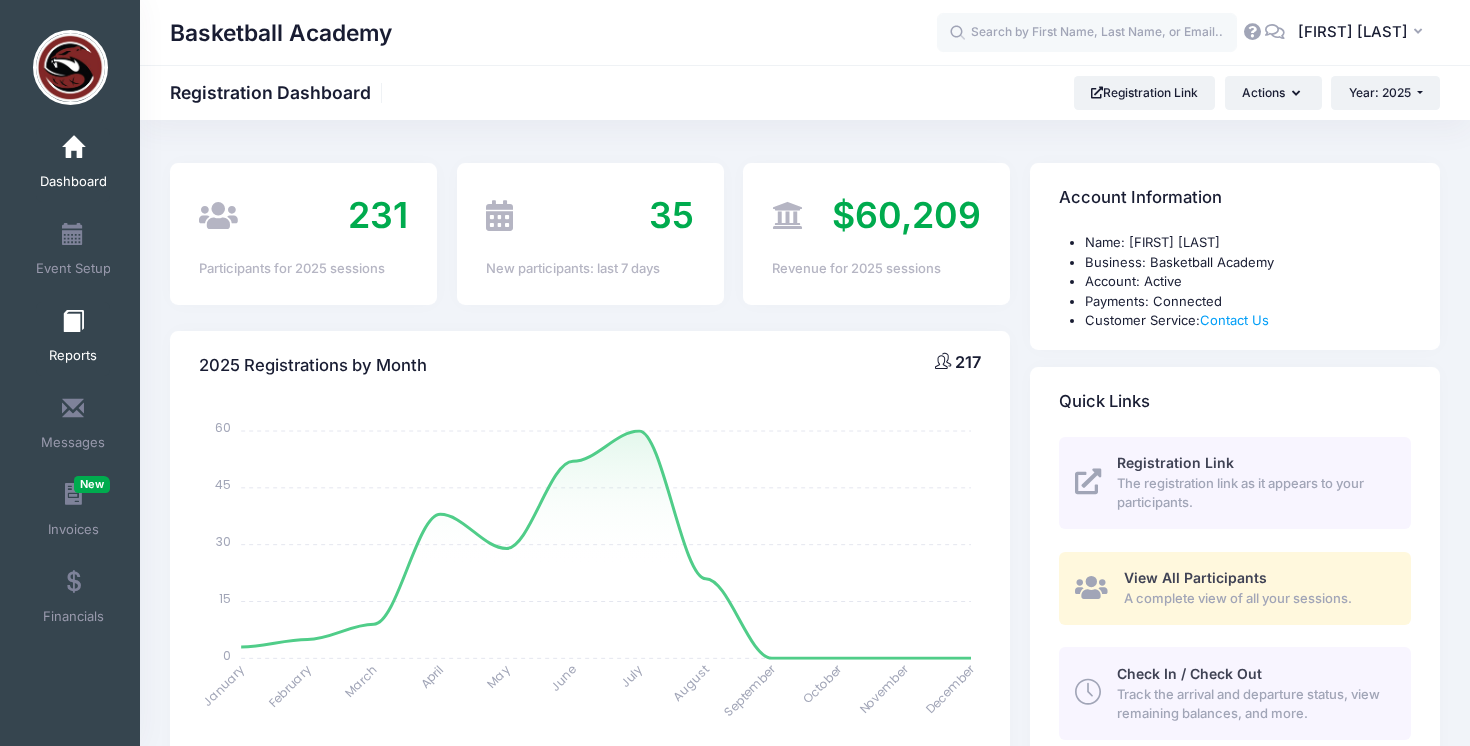 click on "Reports" at bounding box center [73, 339] 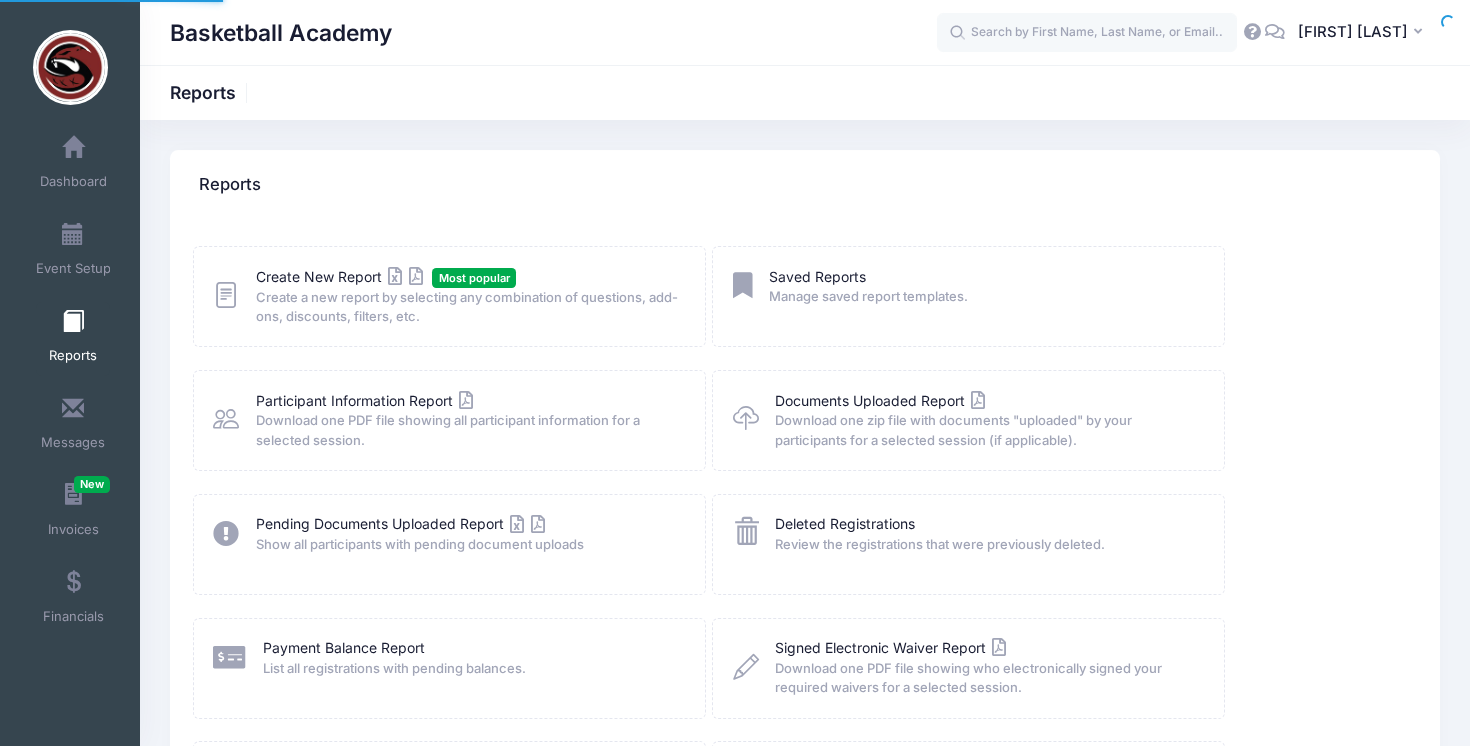 scroll, scrollTop: 0, scrollLeft: 0, axis: both 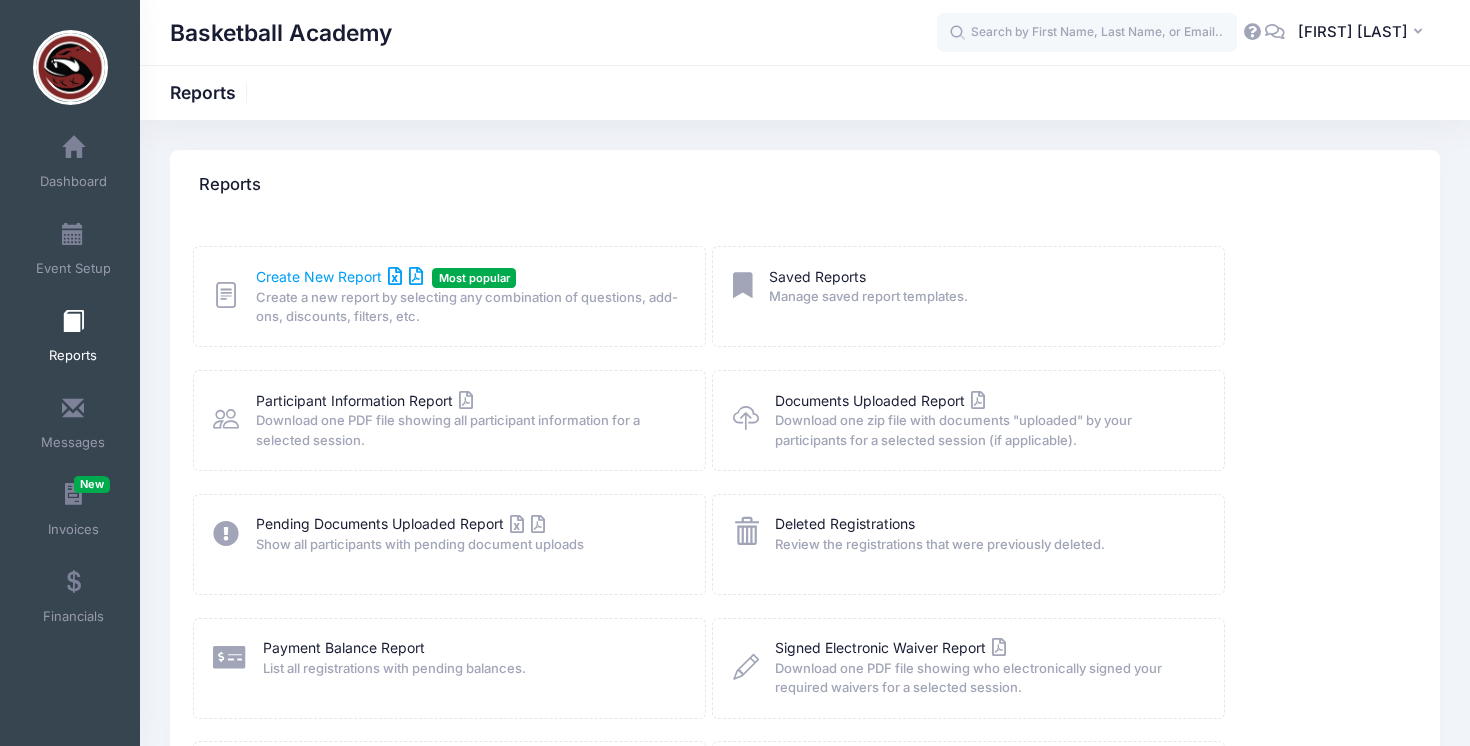 click on "Create New Report" at bounding box center [339, 276] 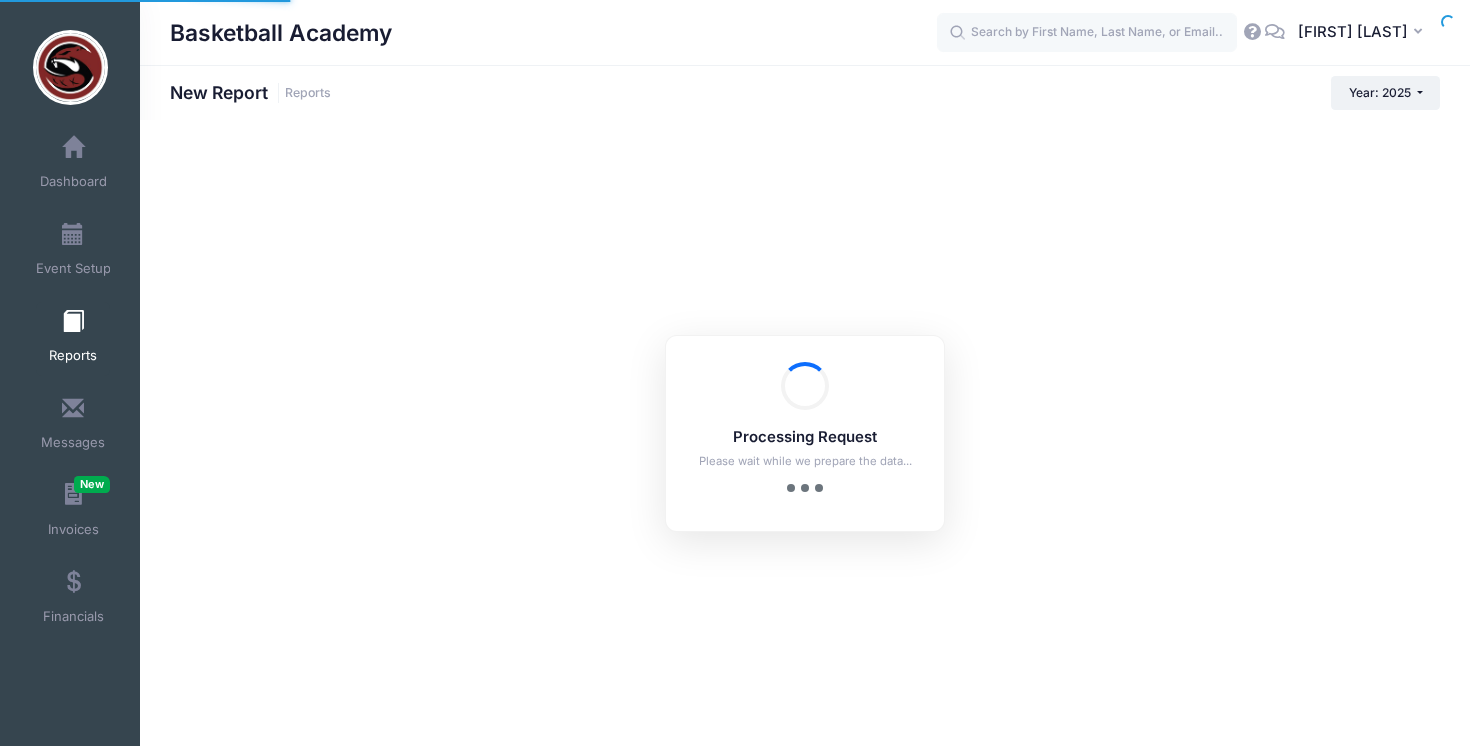 scroll, scrollTop: 0, scrollLeft: 0, axis: both 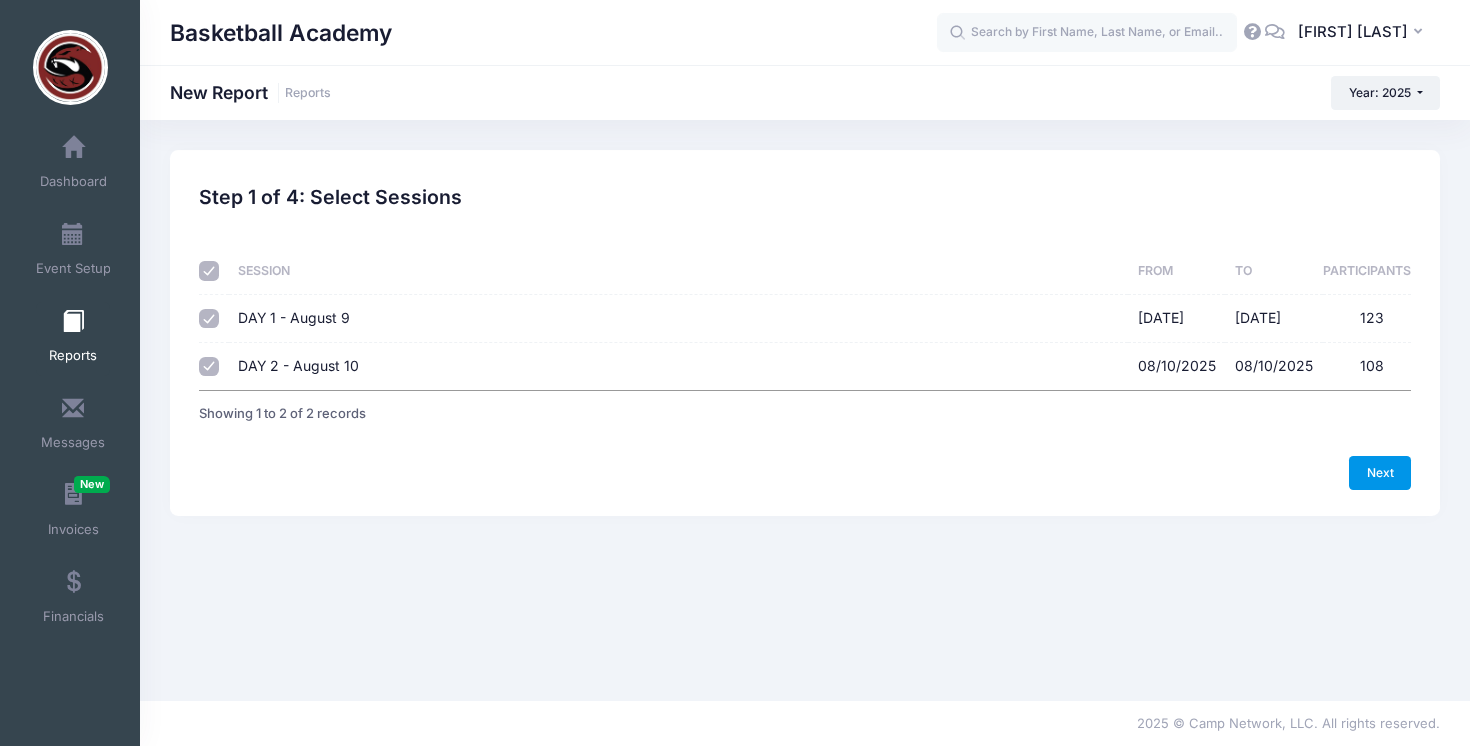 click on "Next" at bounding box center [1380, 473] 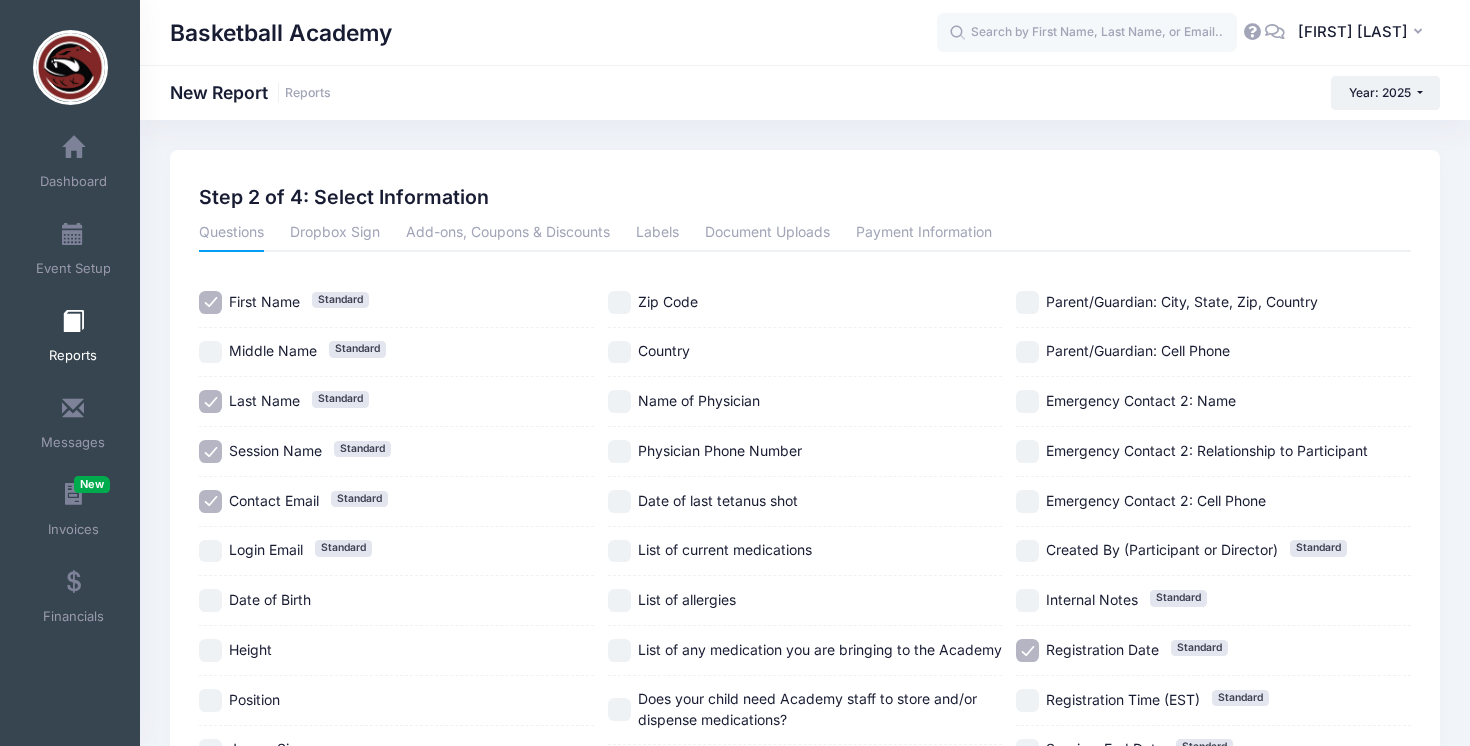 click on "Session Name Standard" at bounding box center (210, 451) 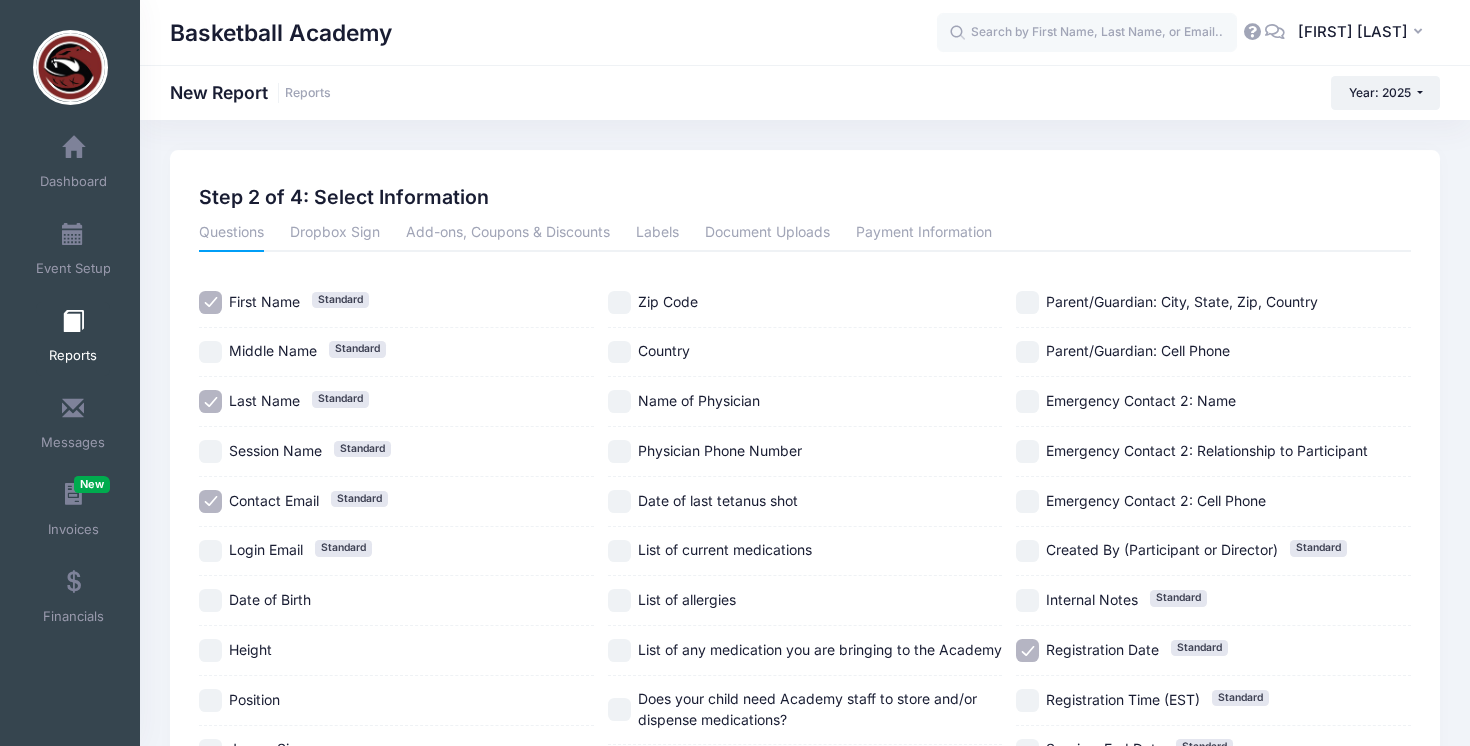 click on "Contact Email Standard" at bounding box center (210, 501) 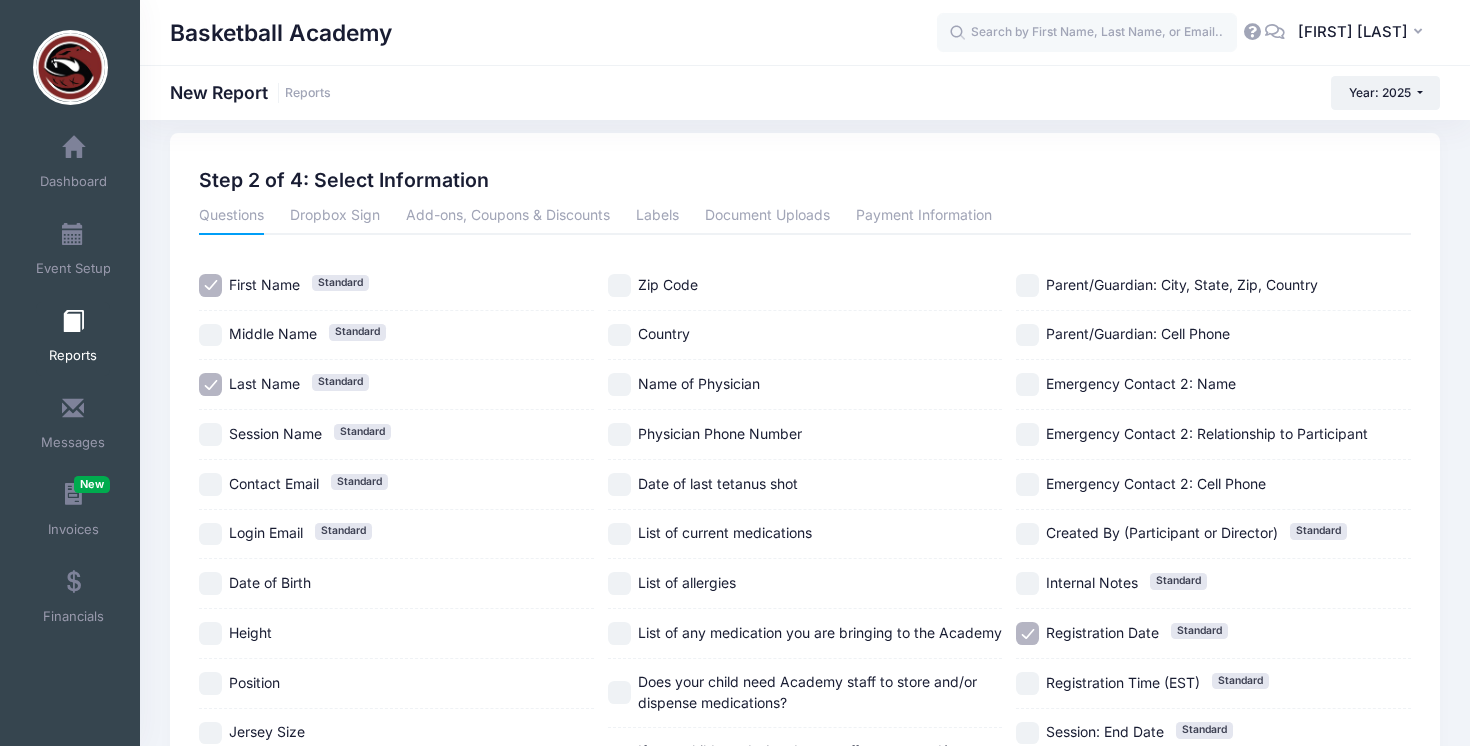 scroll, scrollTop: 24, scrollLeft: 0, axis: vertical 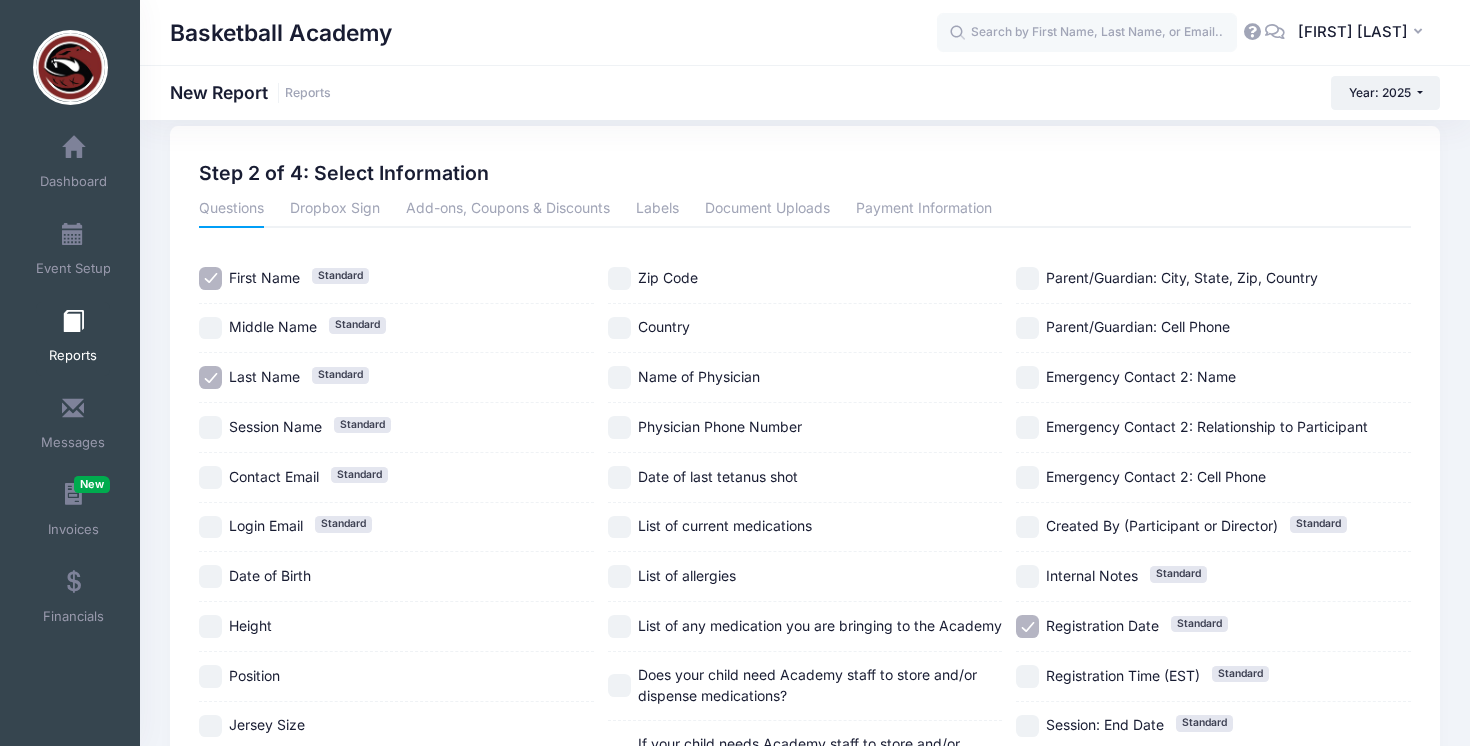 click on "Registration Date Standard" at bounding box center [1027, 626] 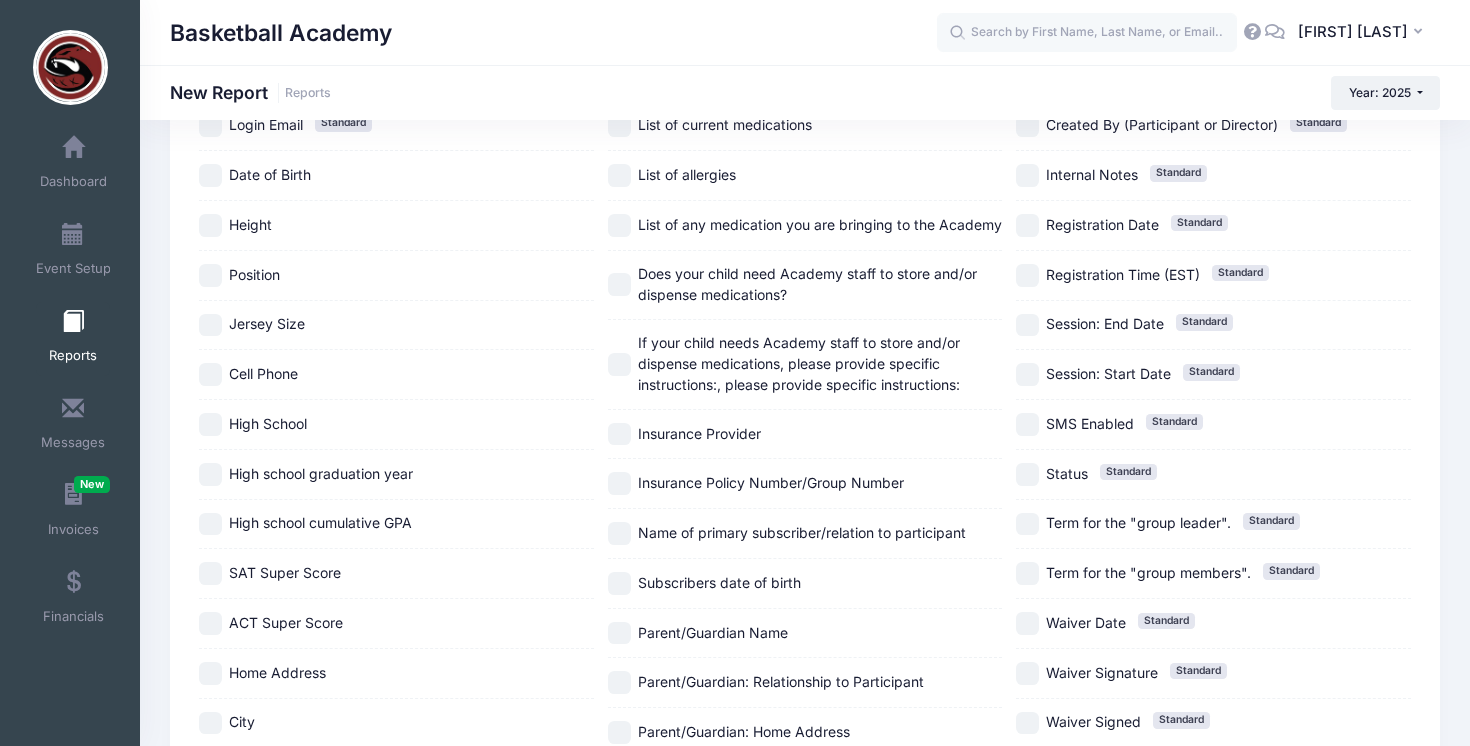 scroll, scrollTop: 632, scrollLeft: 0, axis: vertical 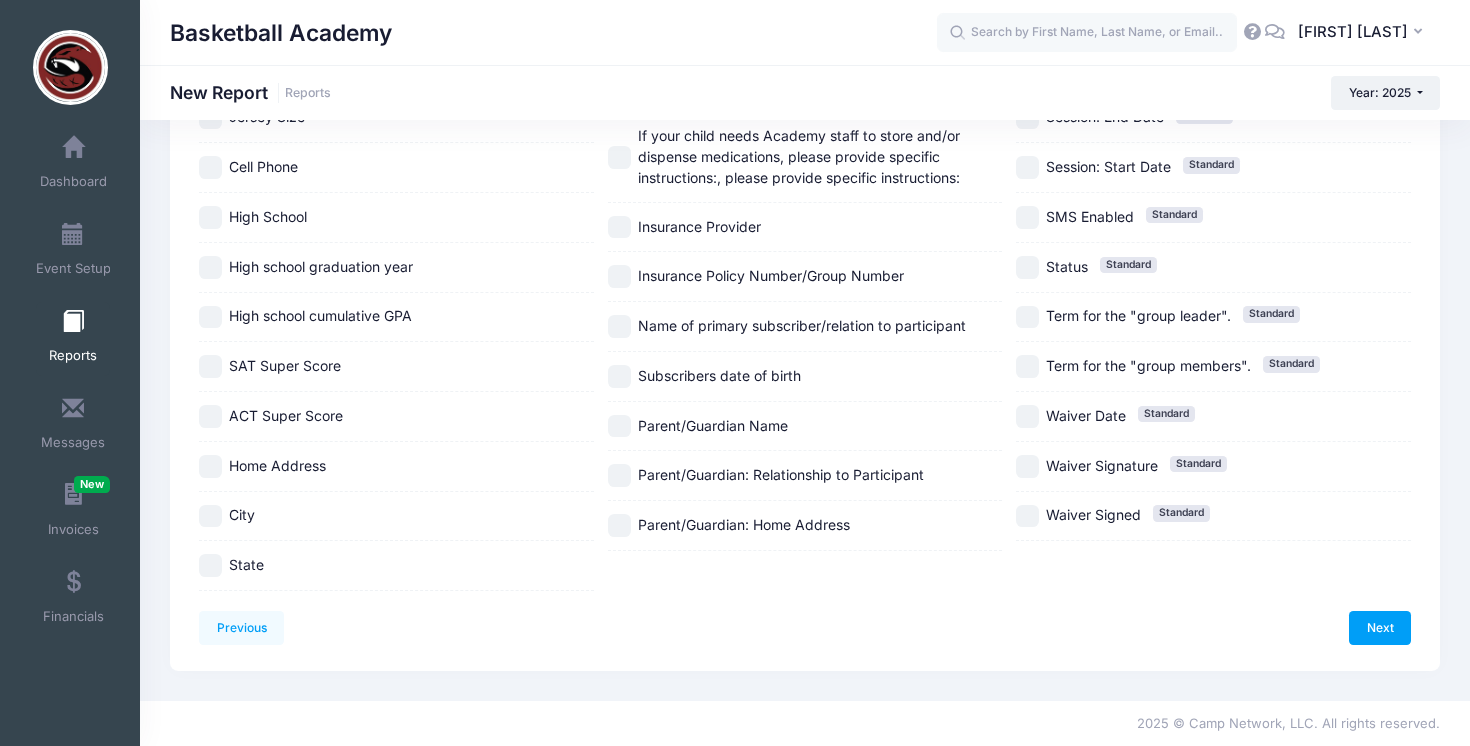 click on "SAT Super Score" at bounding box center [210, 366] 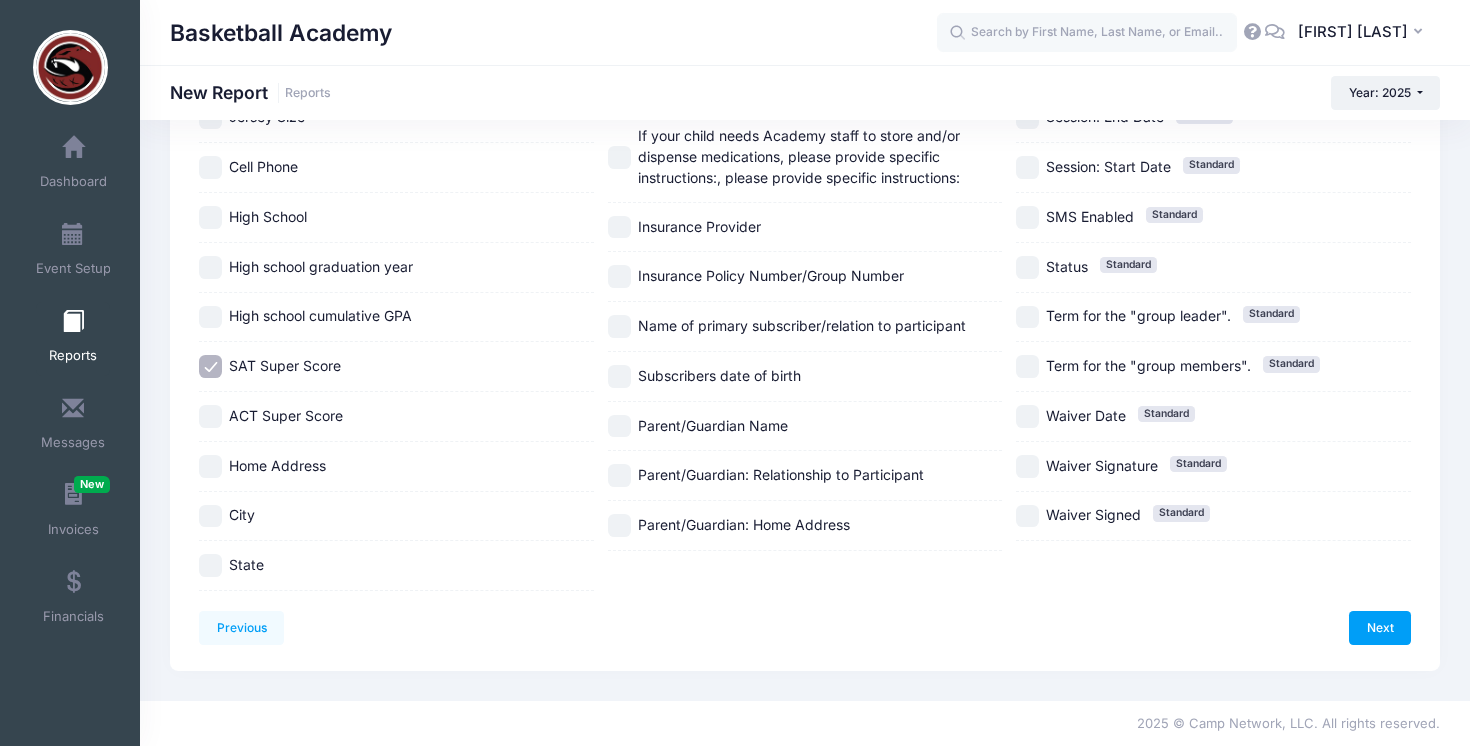 click on "ACT Super Score" at bounding box center (210, 416) 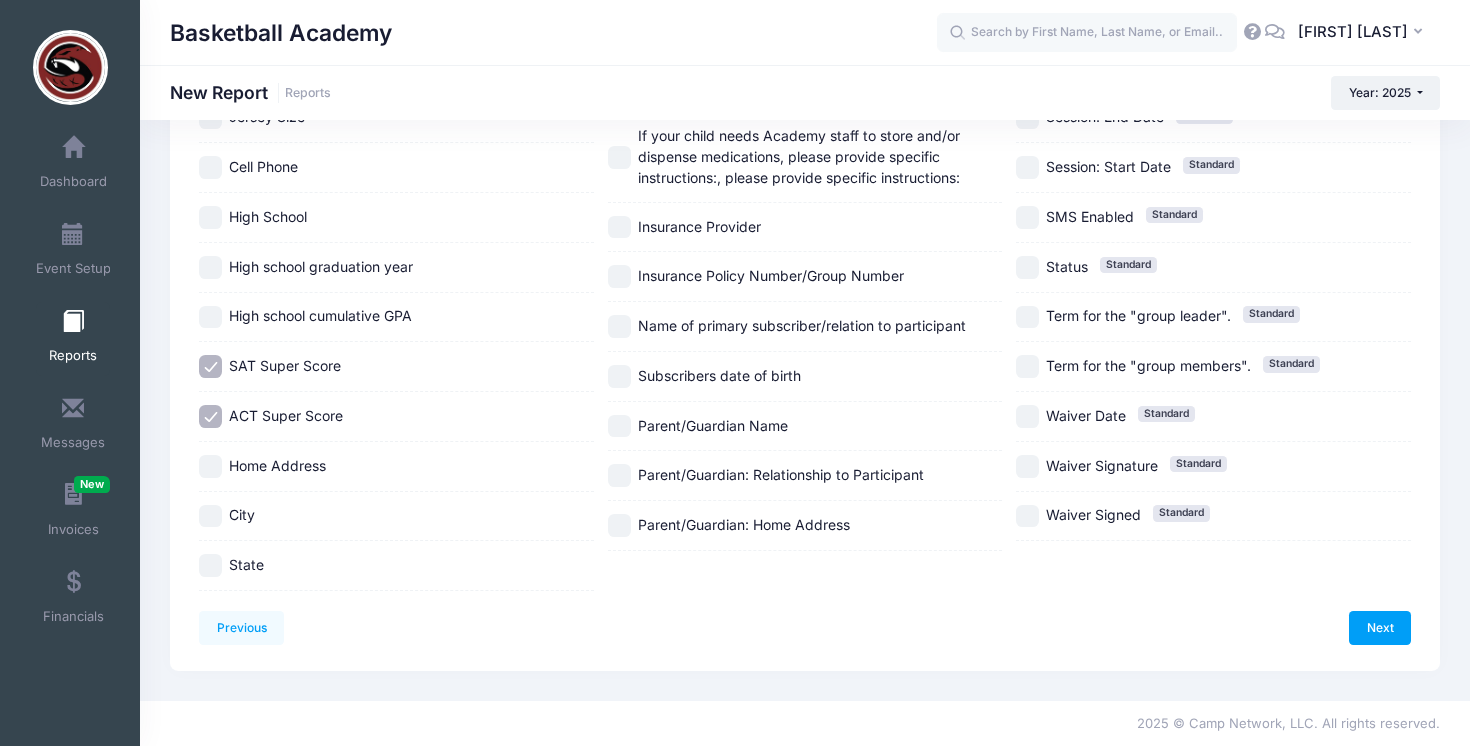 click on "State" at bounding box center (210, 565) 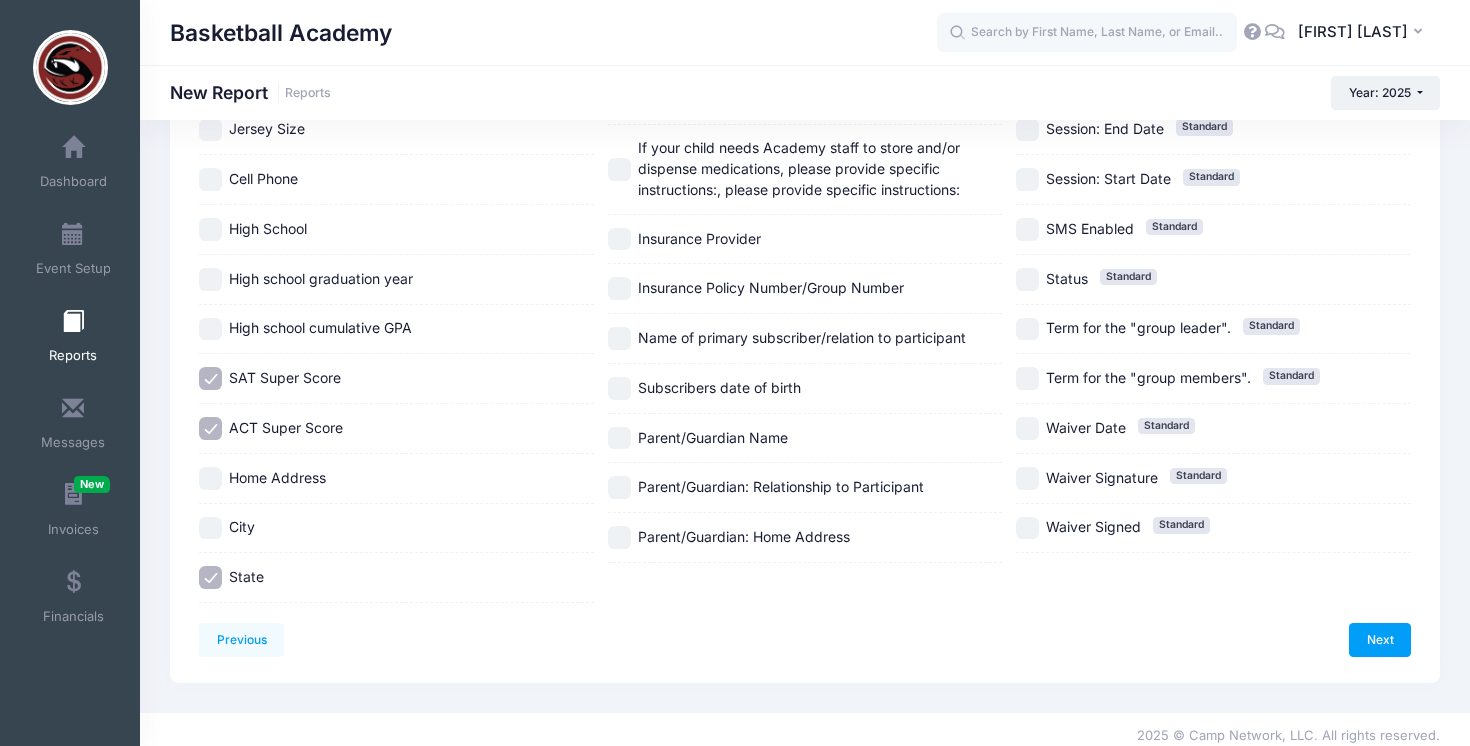 scroll, scrollTop: 617, scrollLeft: 0, axis: vertical 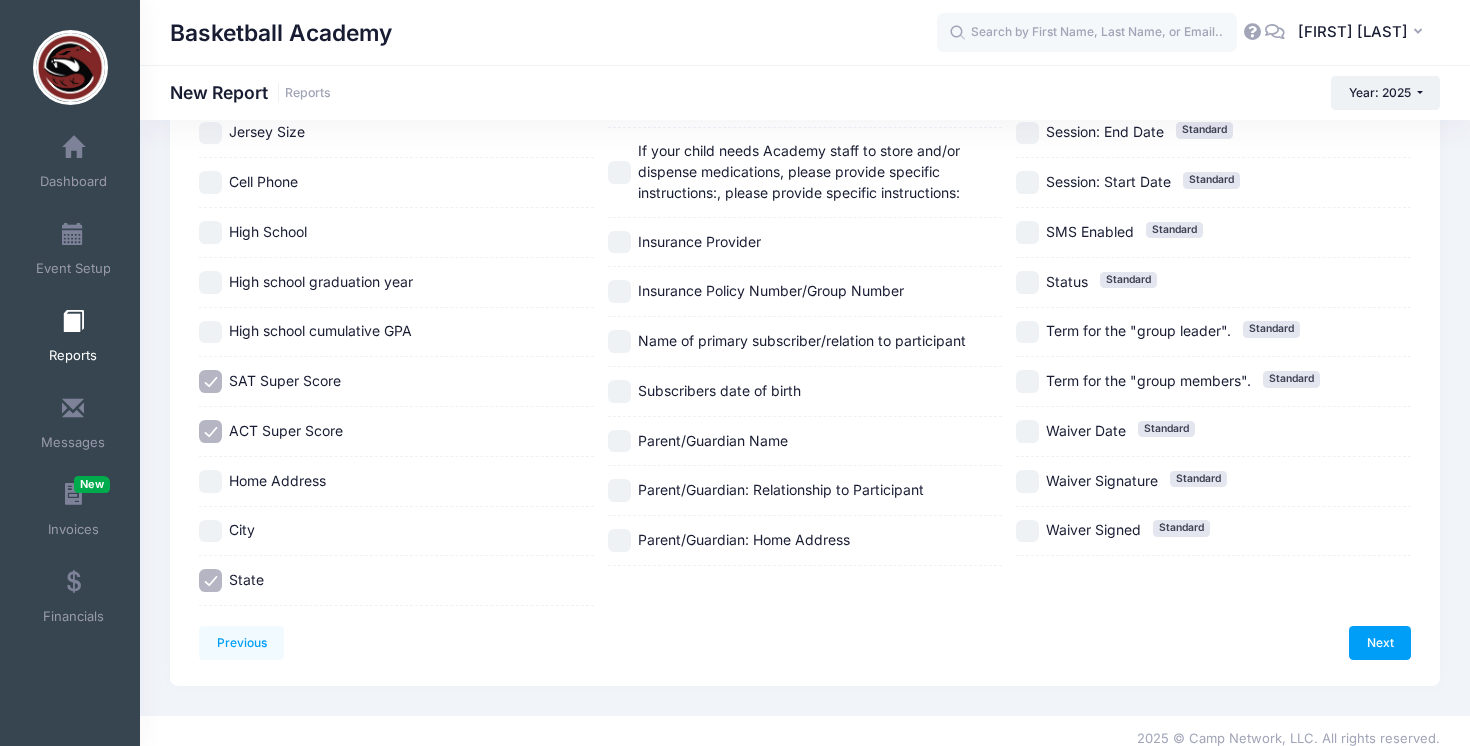 click on "State" at bounding box center [396, 581] 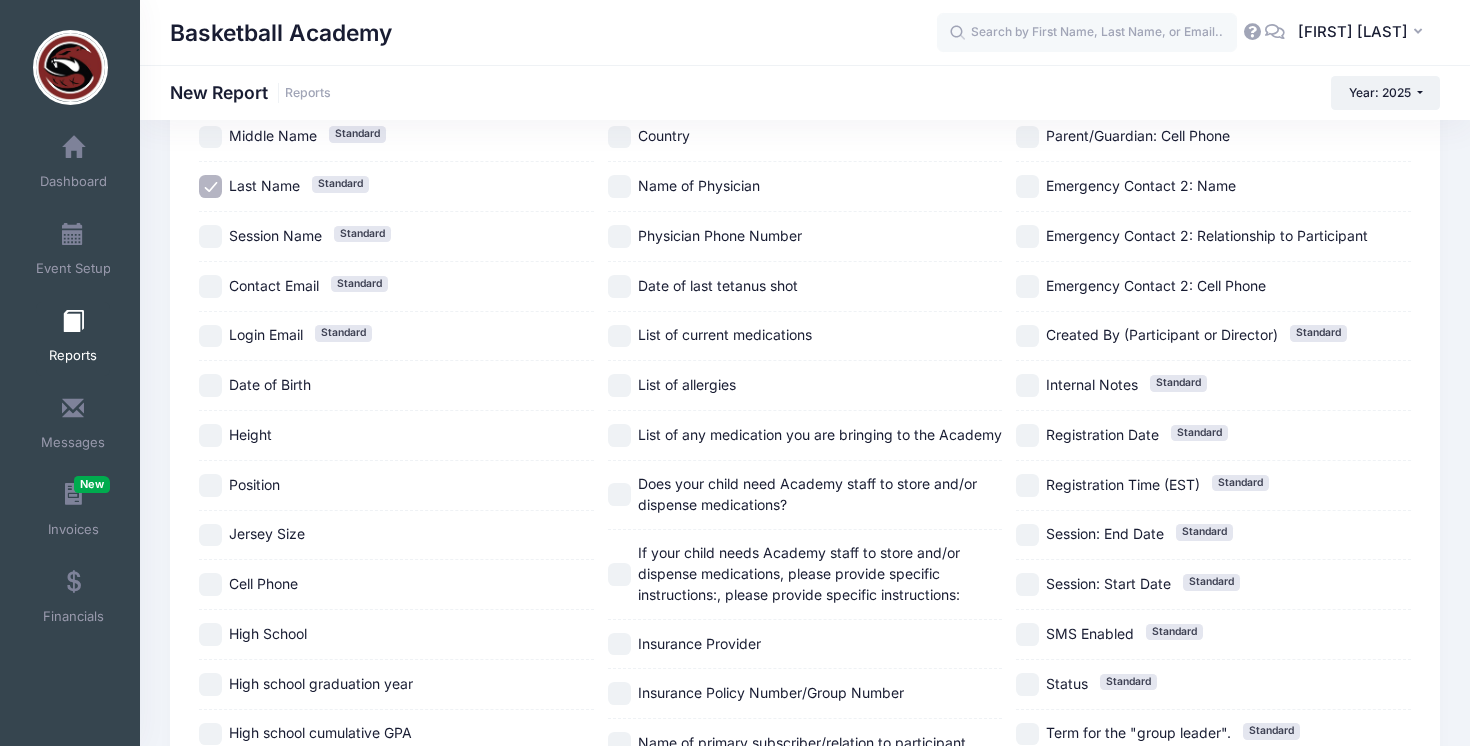 scroll, scrollTop: 213, scrollLeft: 0, axis: vertical 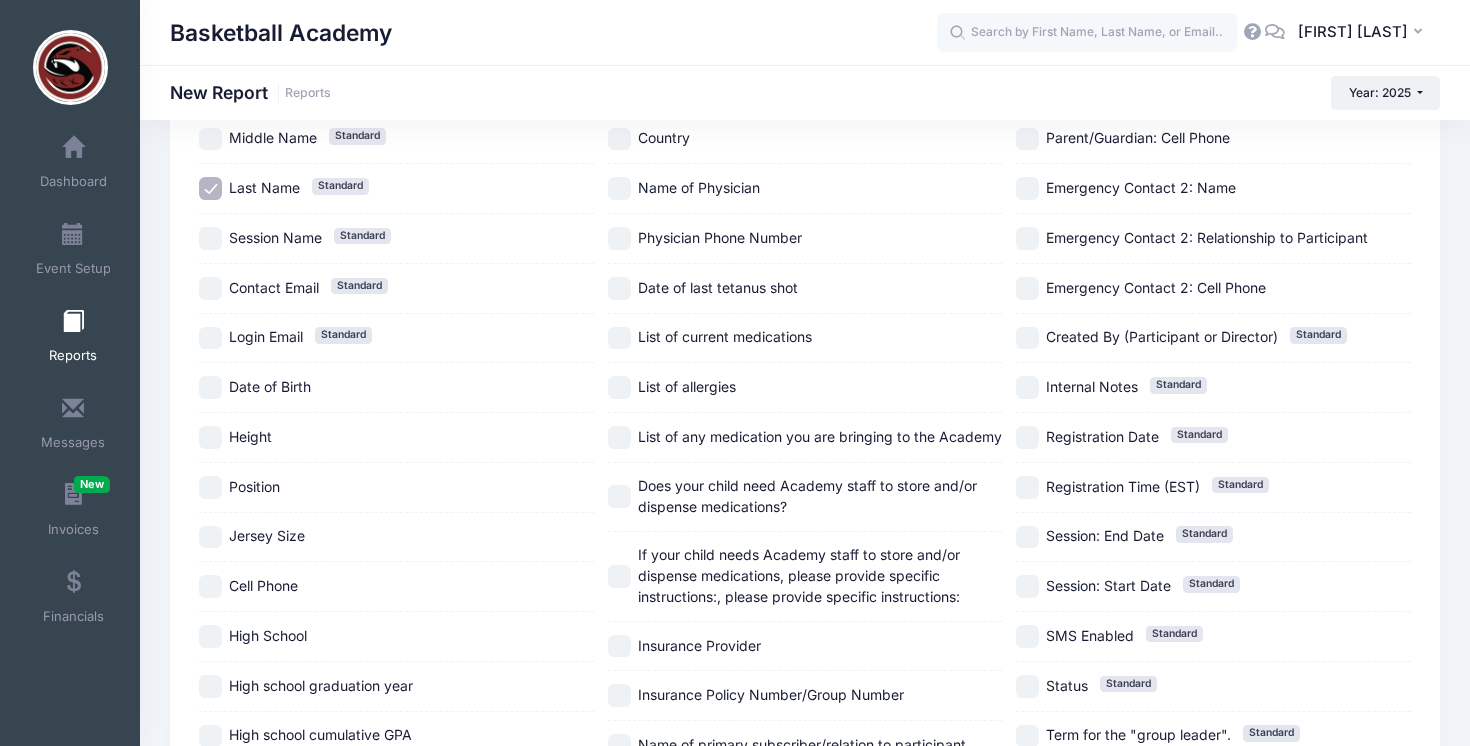 click on "Height" at bounding box center [210, 437] 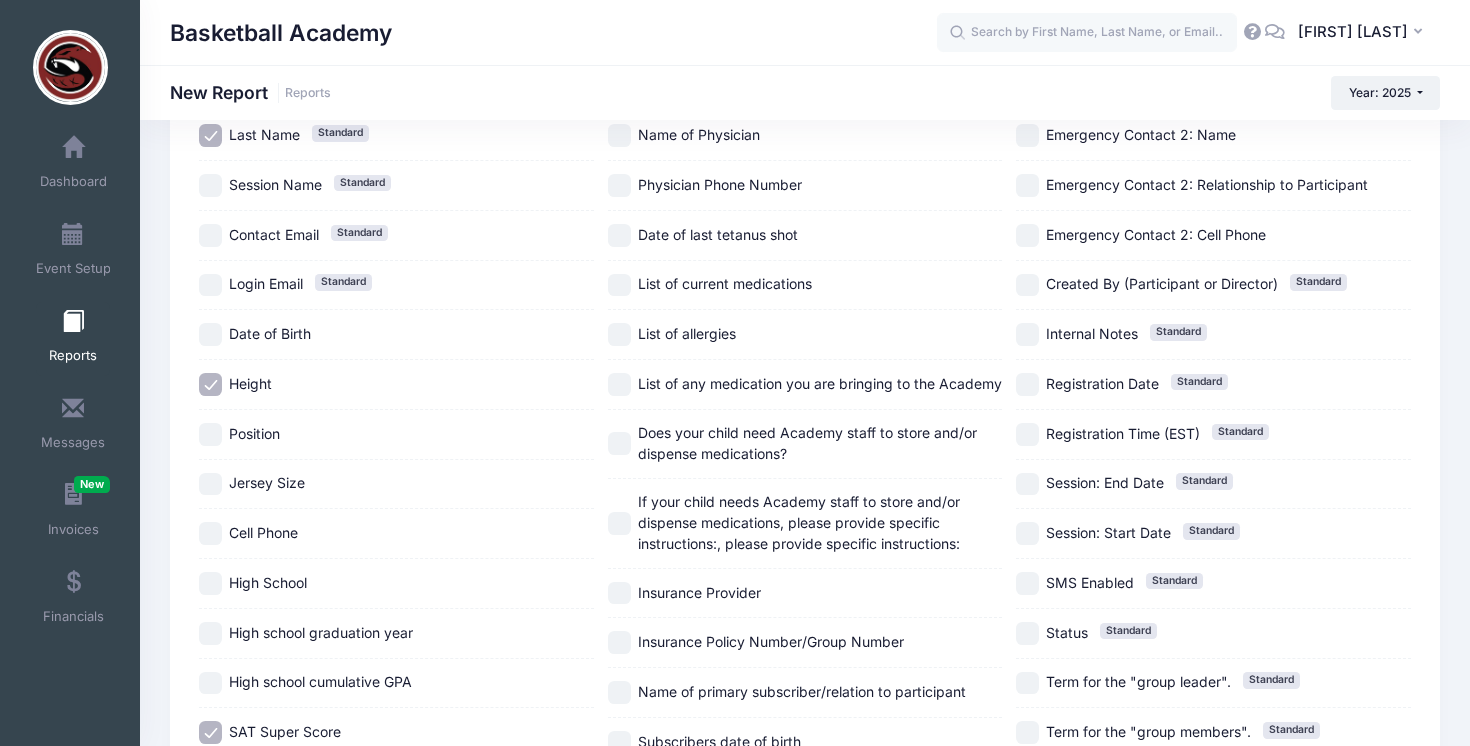scroll, scrollTop: 273, scrollLeft: 0, axis: vertical 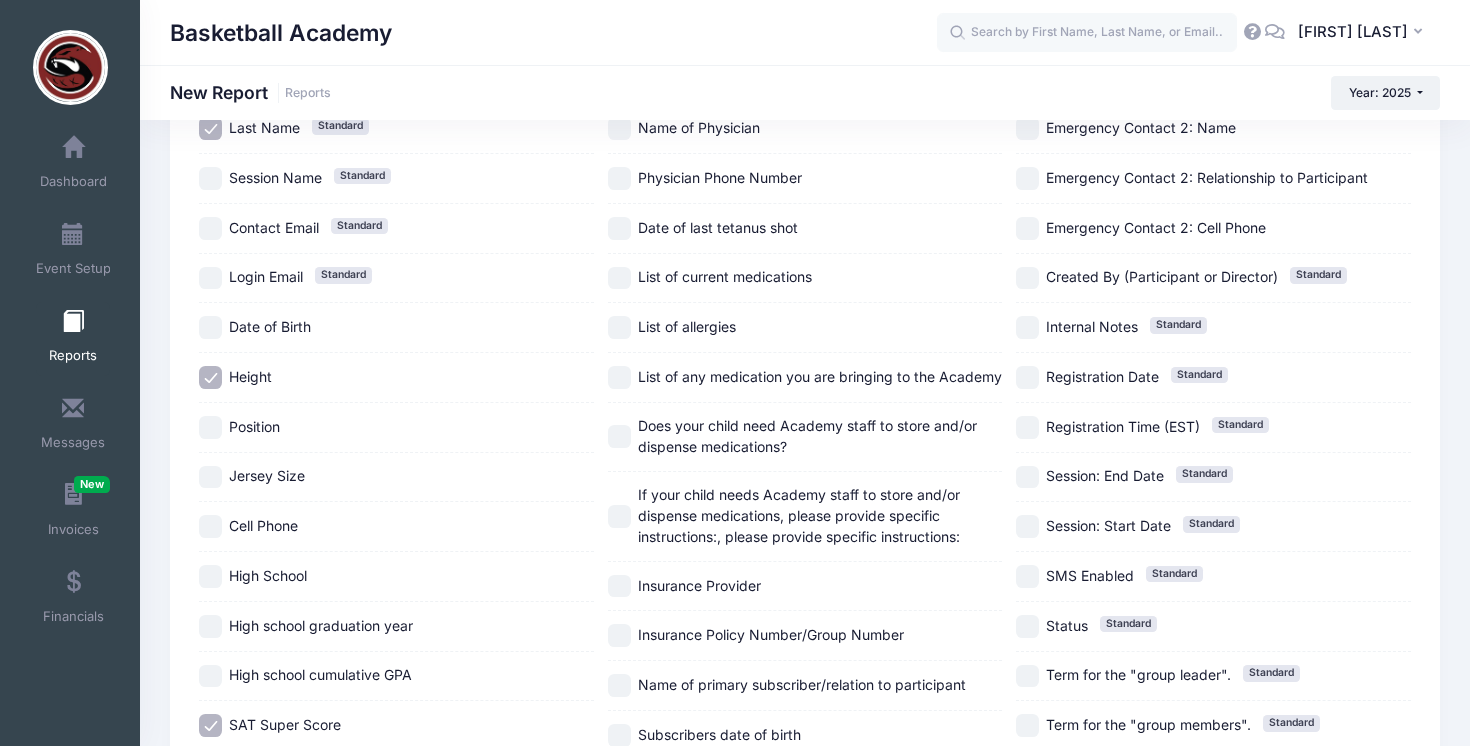 click on "Cell Phone" at bounding box center [210, 526] 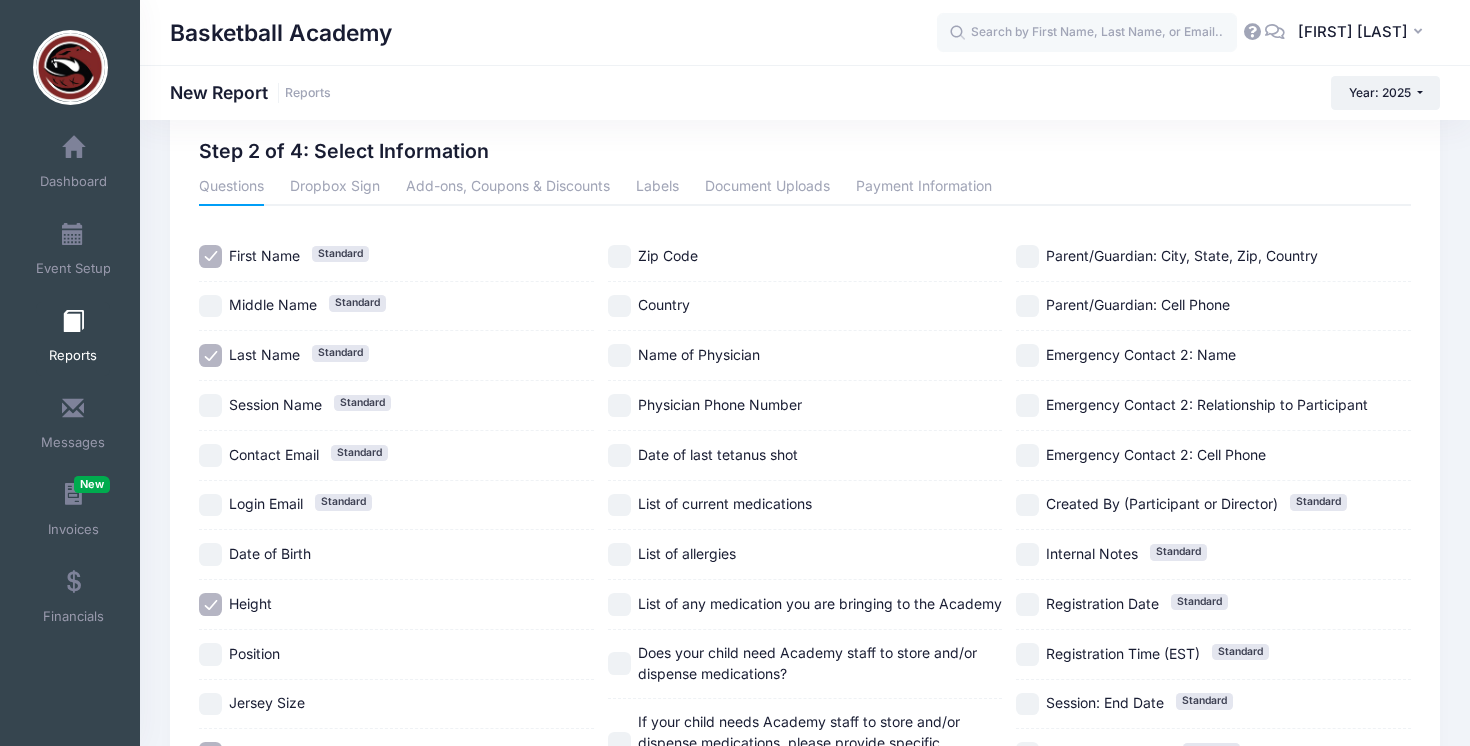 scroll, scrollTop: 0, scrollLeft: 0, axis: both 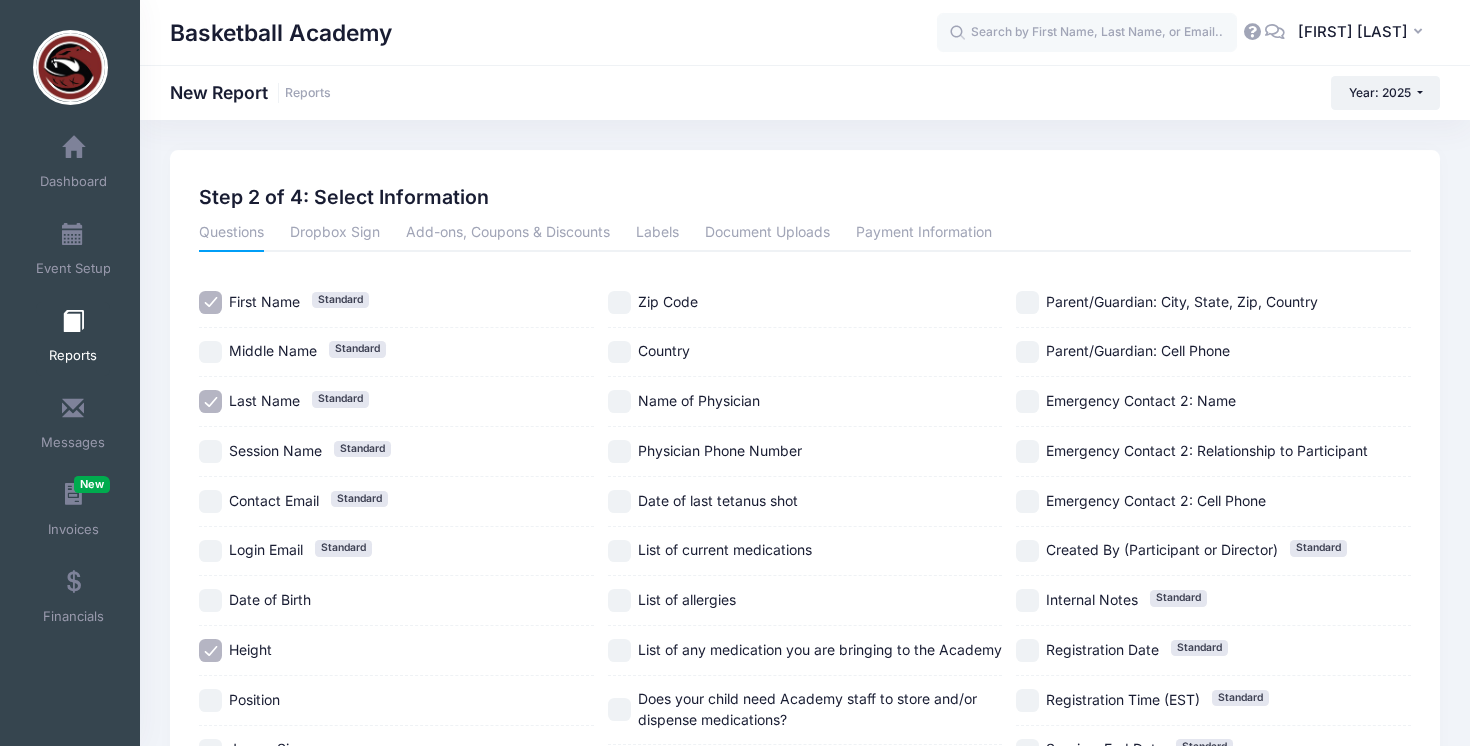 click on "Contact Email Standard" at bounding box center [210, 501] 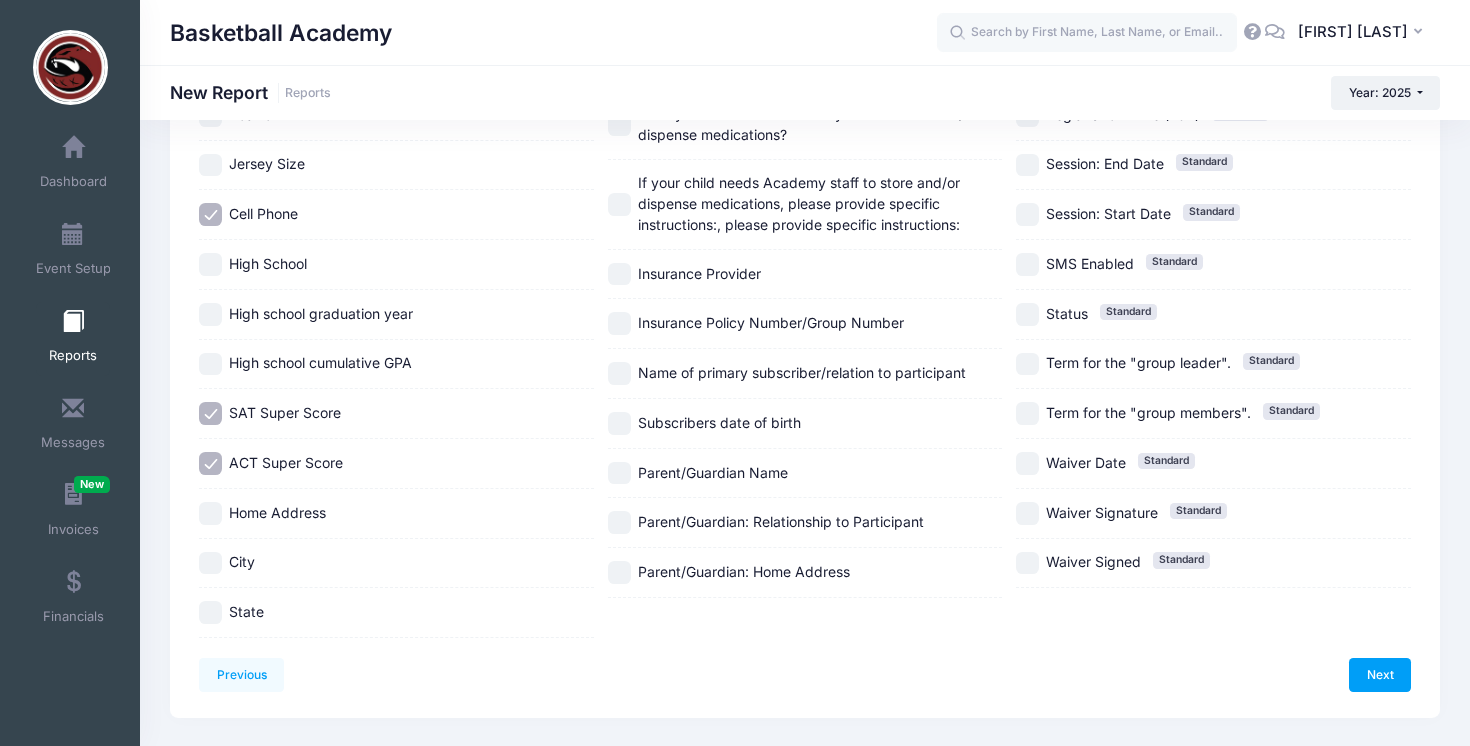 scroll, scrollTop: 597, scrollLeft: 0, axis: vertical 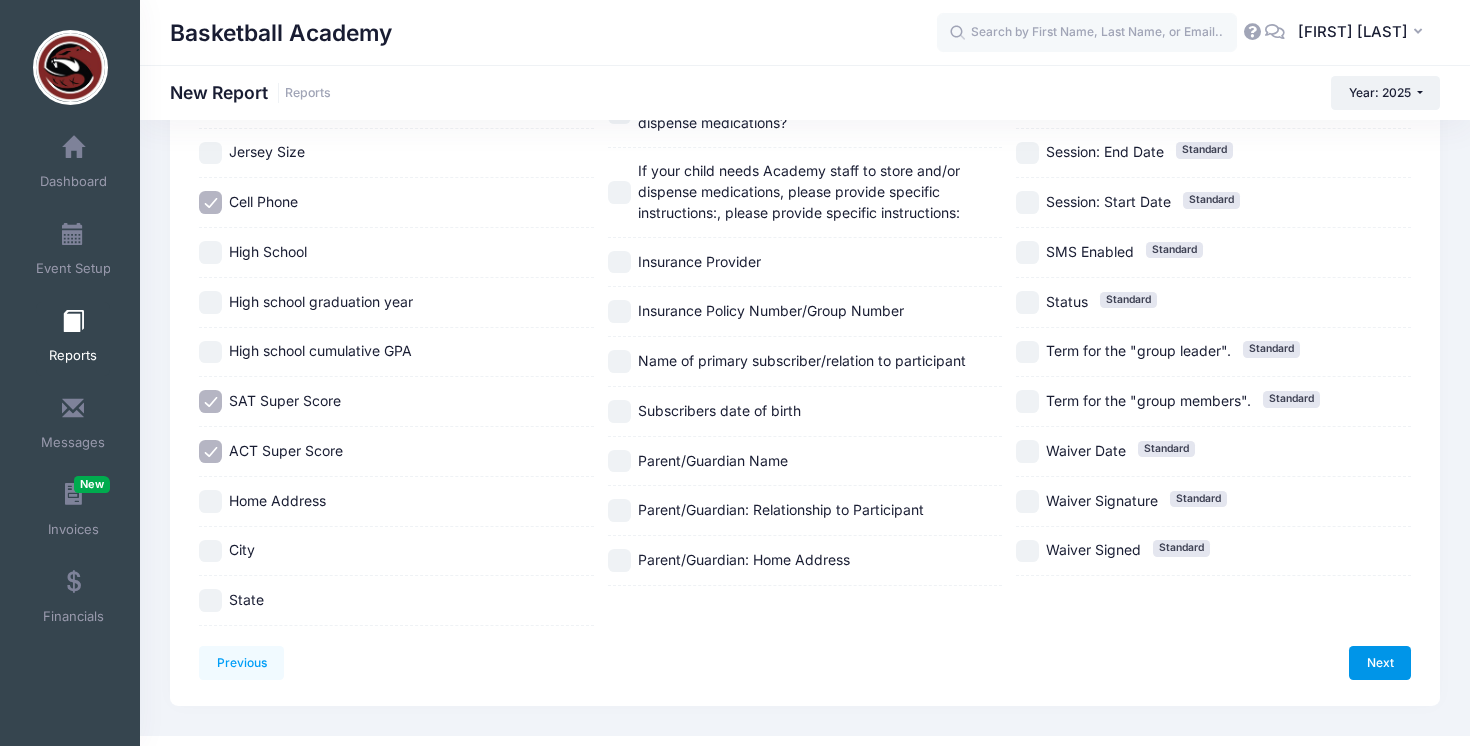 click on "Next" at bounding box center [1380, 663] 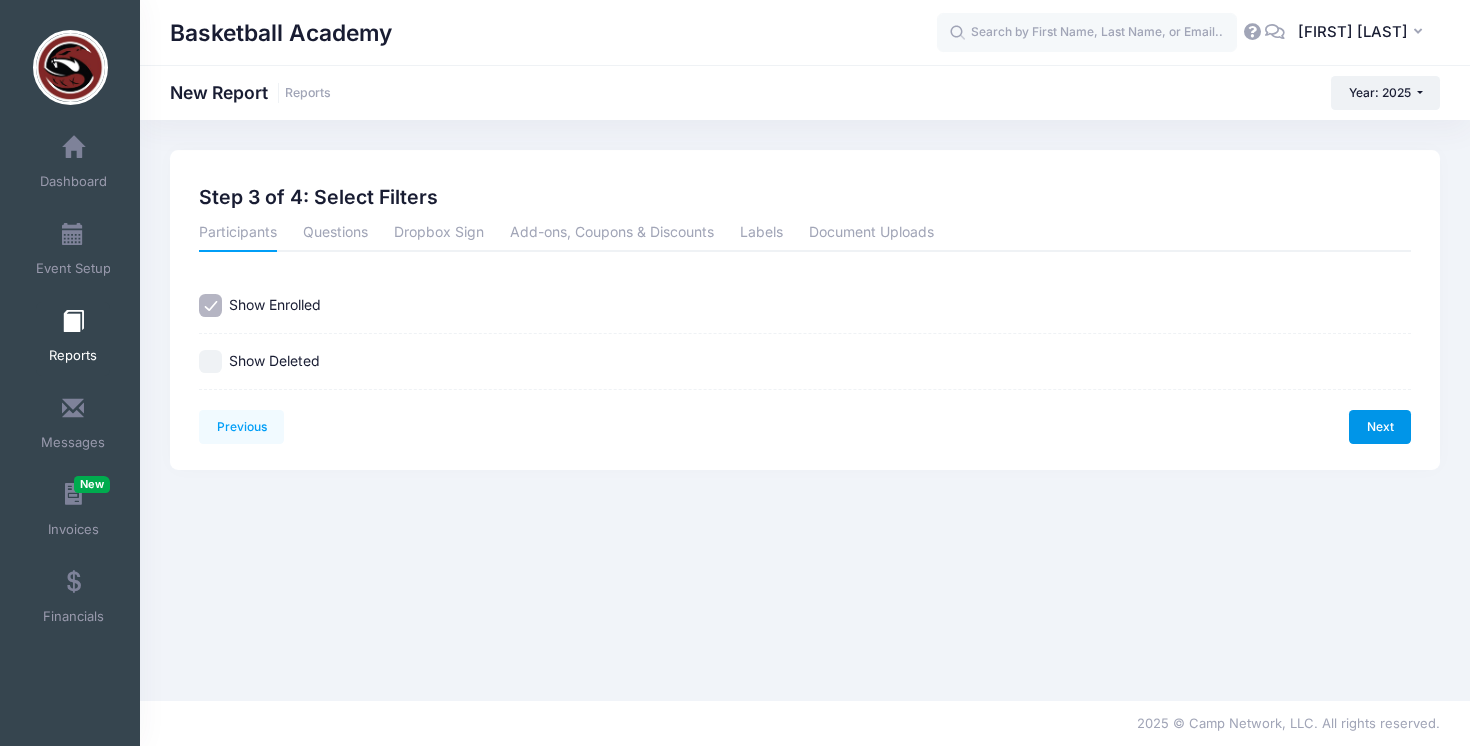 click on "Next" at bounding box center [1380, 427] 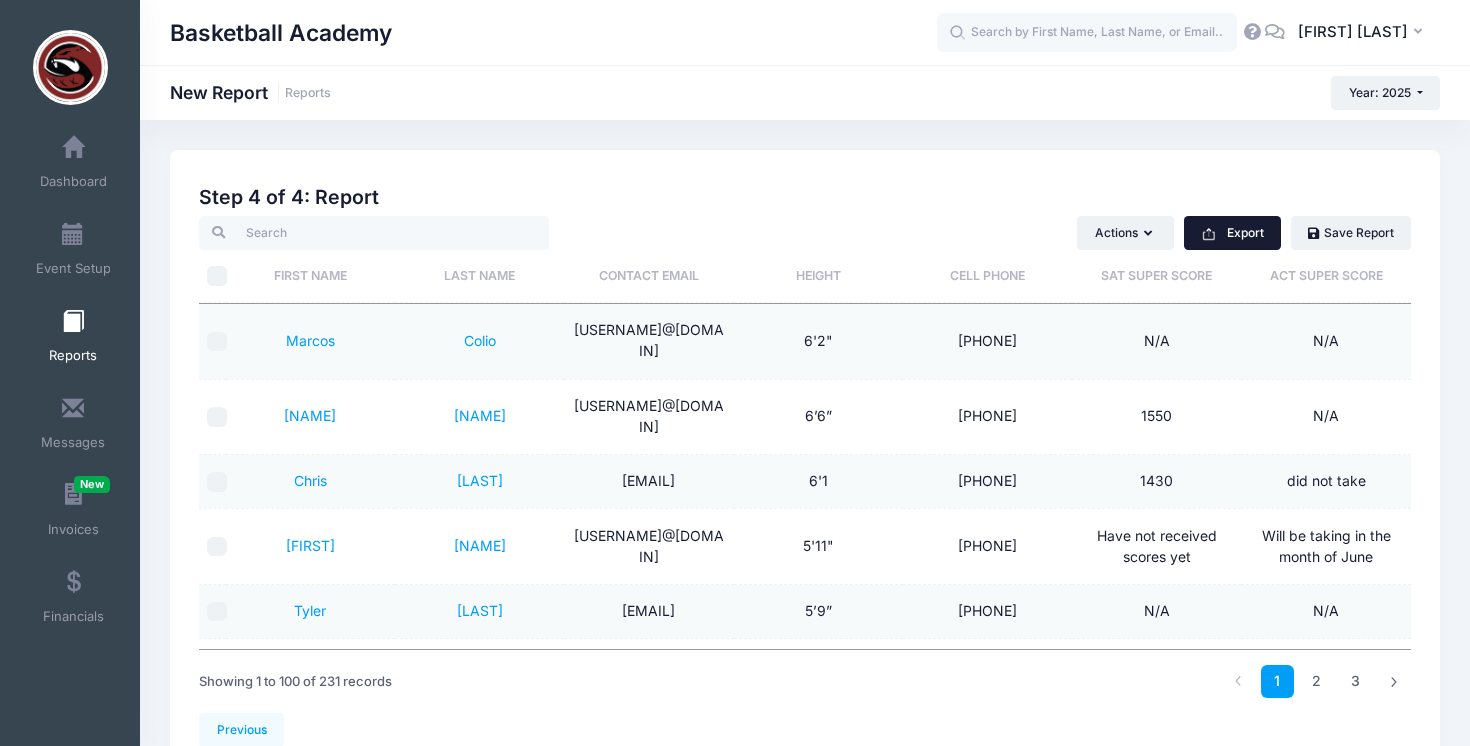 click on "Export" at bounding box center [1232, 233] 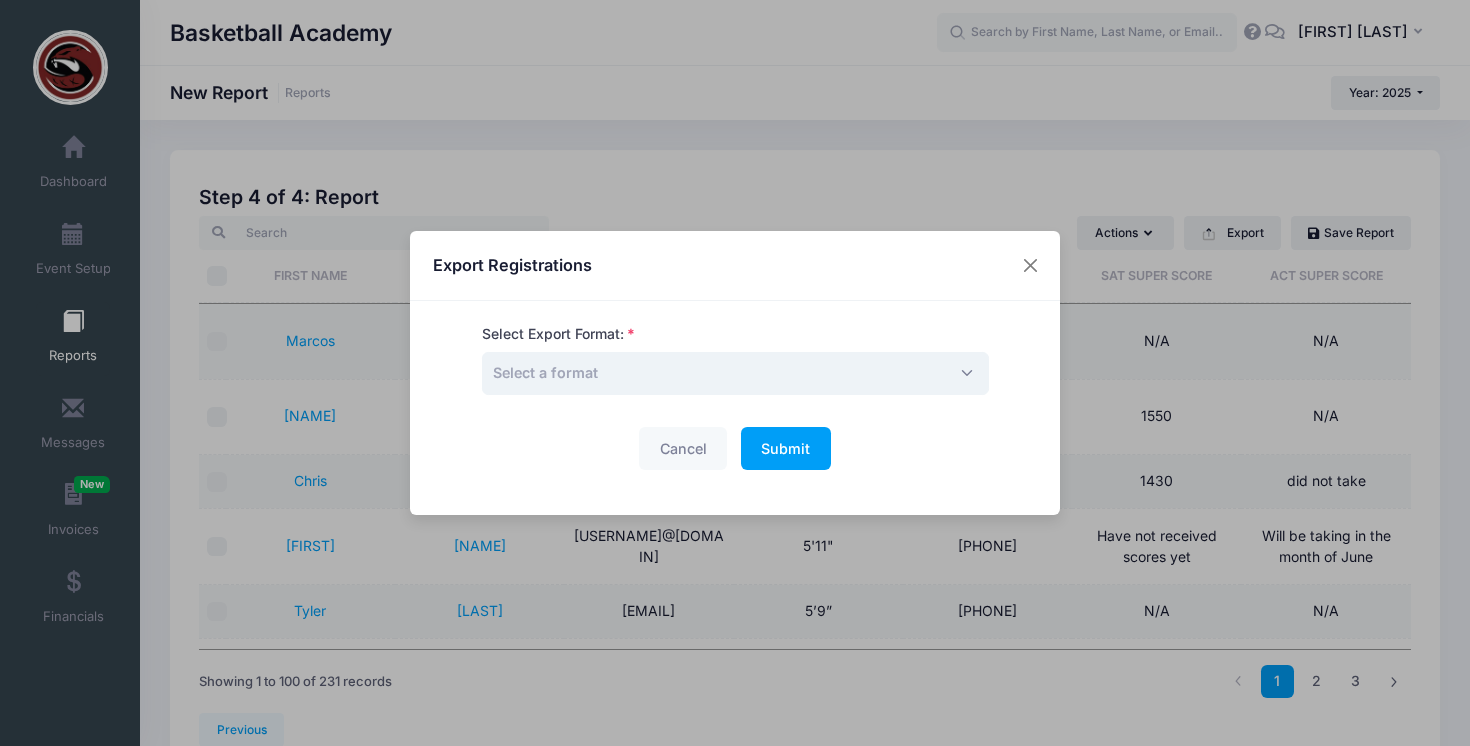 click on "Select a format" at bounding box center (735, 373) 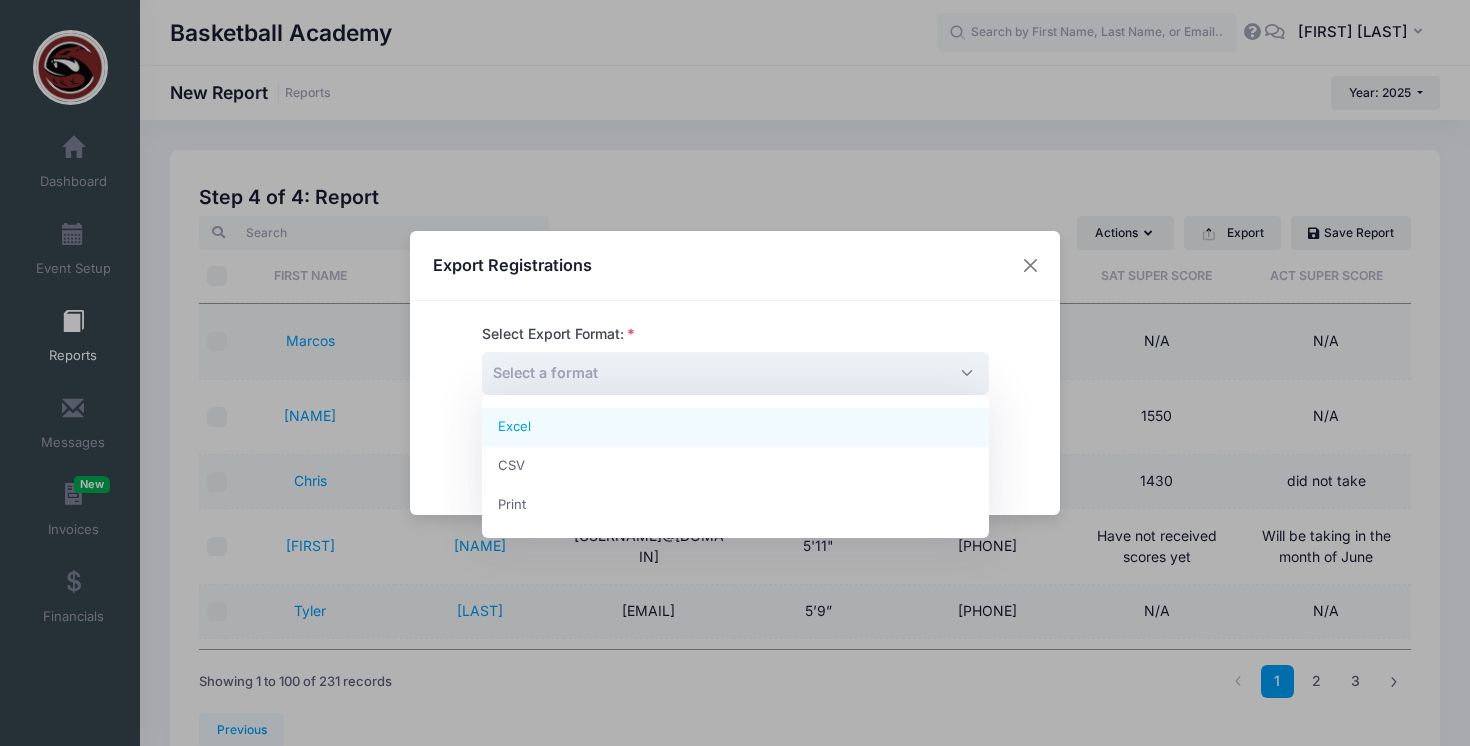 select on "excel" 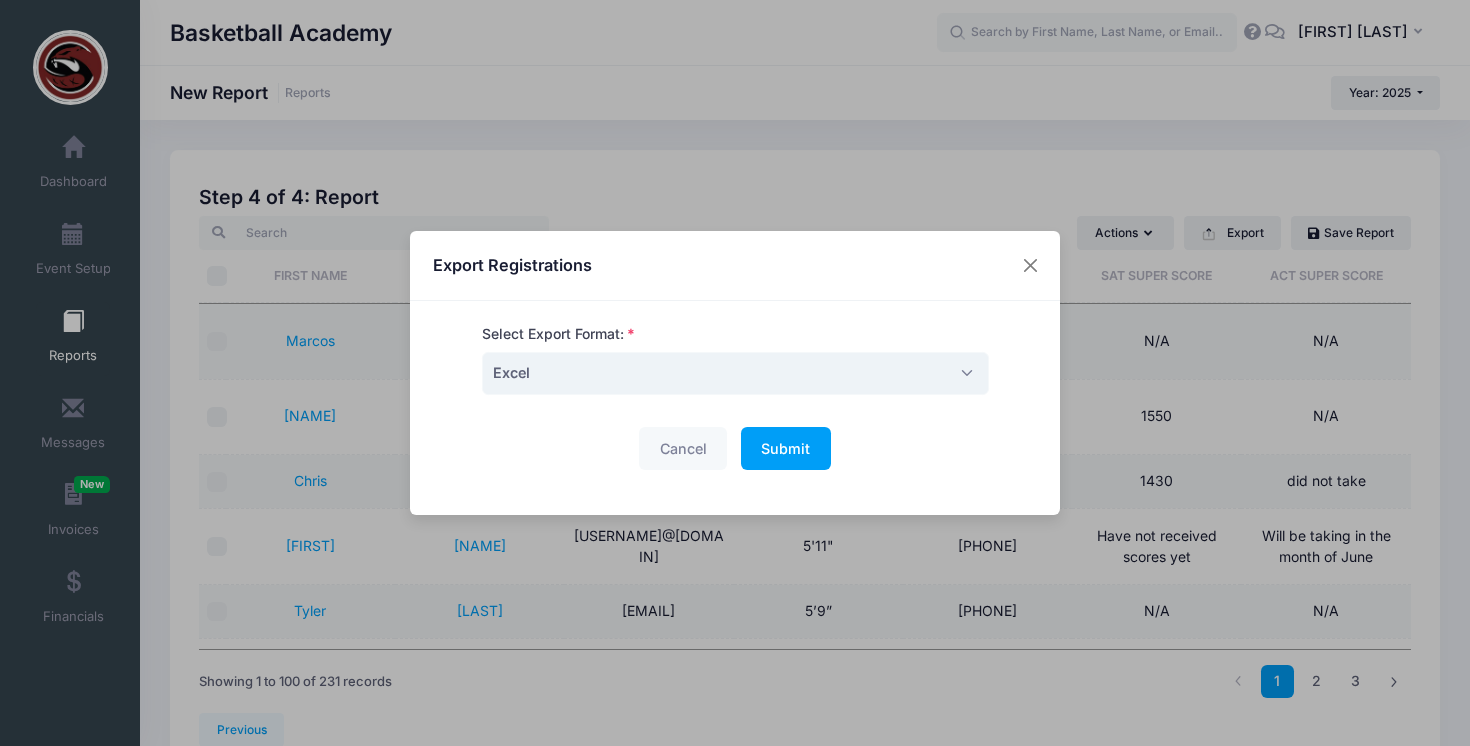 click on "Select Export Format:
Excel CSV Print Excel
Cancel
Submit
Please wait..." at bounding box center [735, 408] 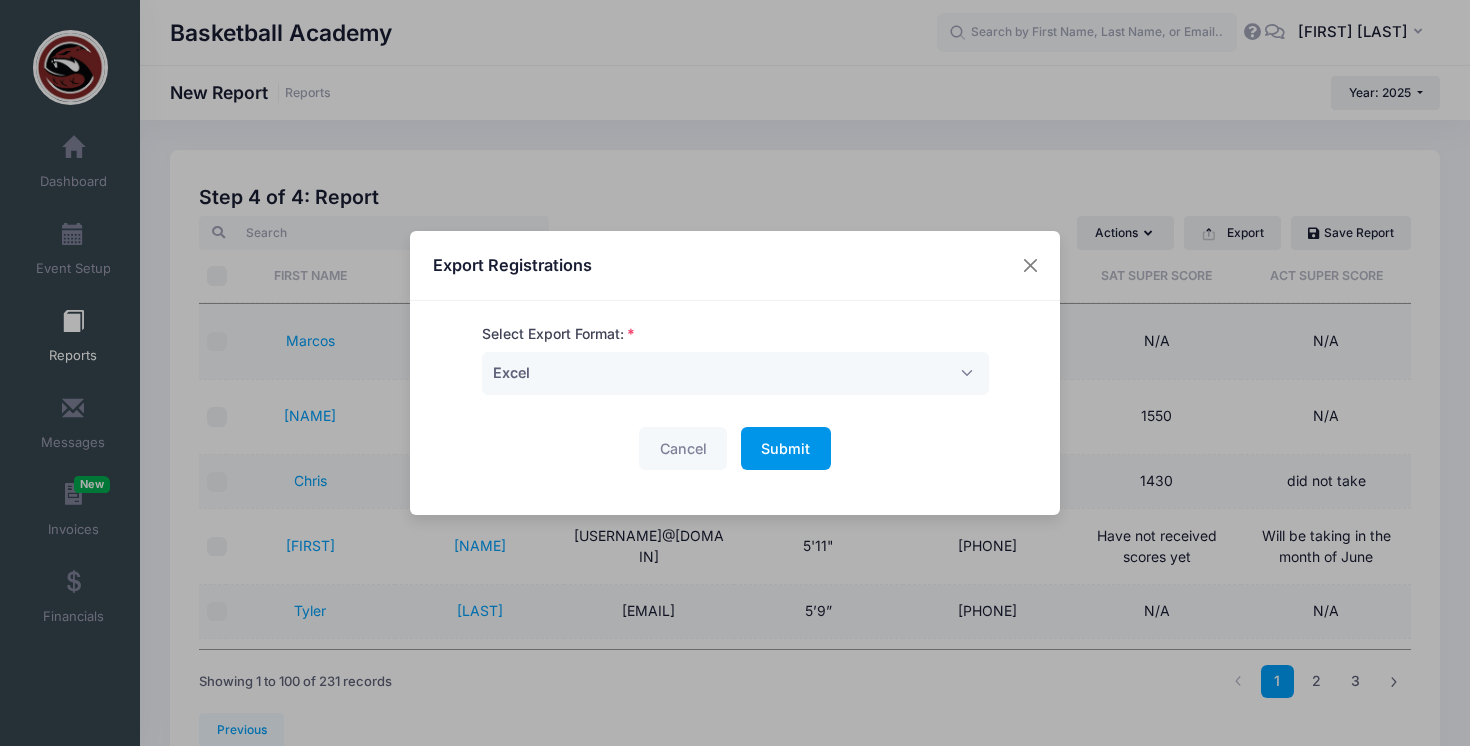 click on "Submit
Please wait..." at bounding box center (786, 448) 